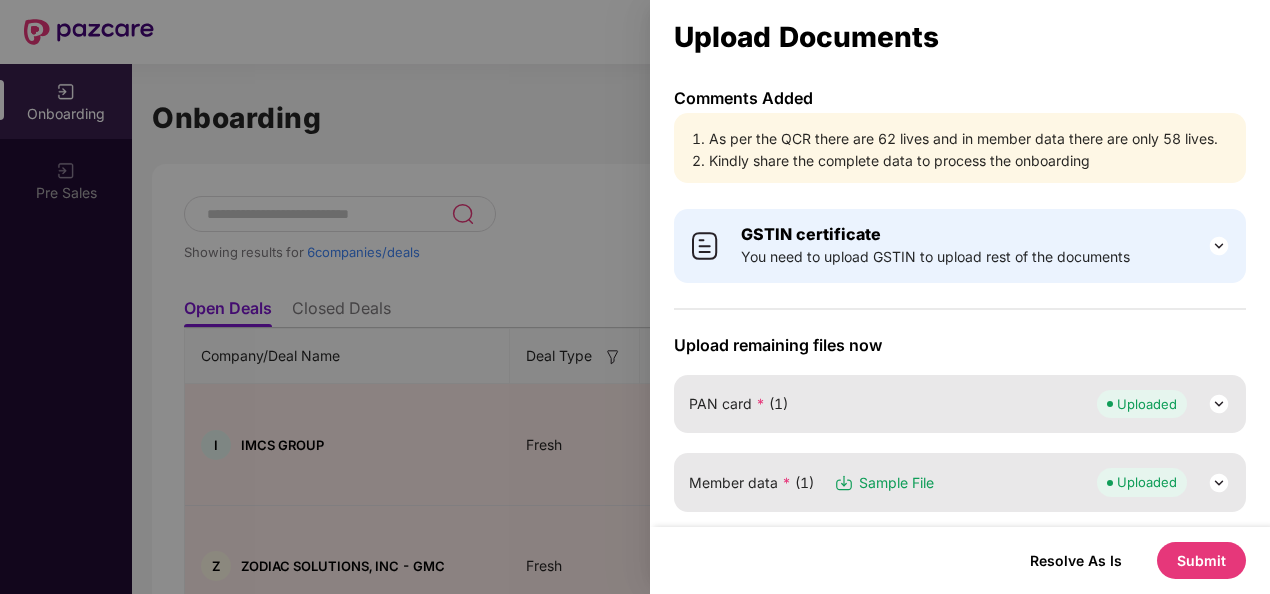 scroll, scrollTop: 0, scrollLeft: 0, axis: both 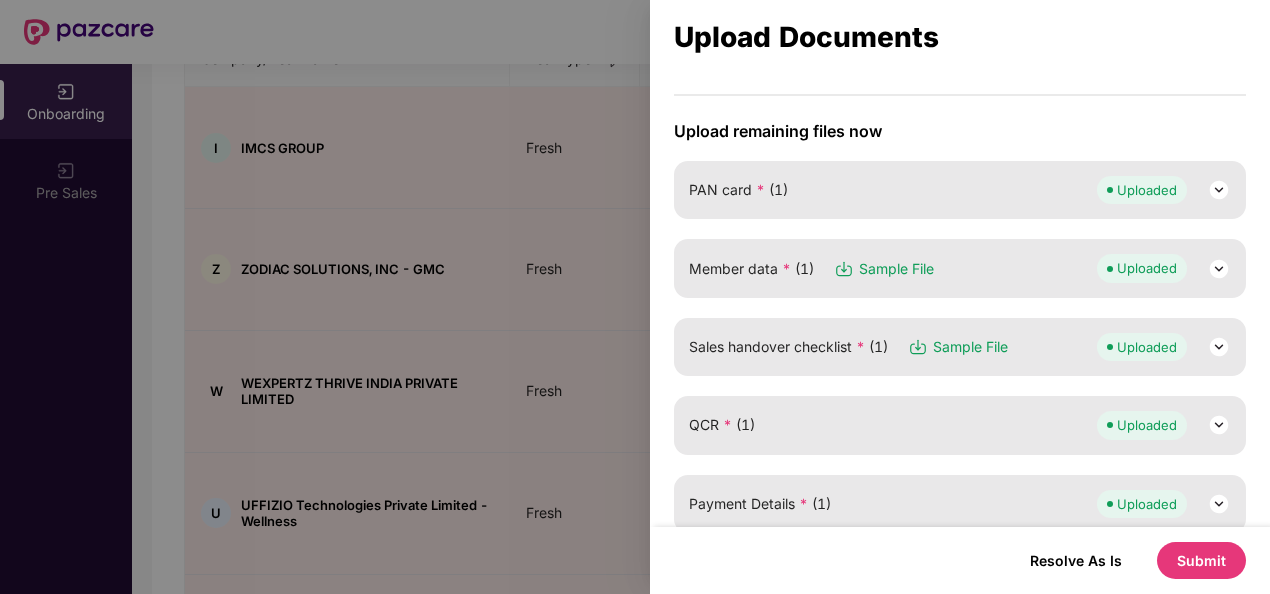 click at bounding box center (1219, 269) 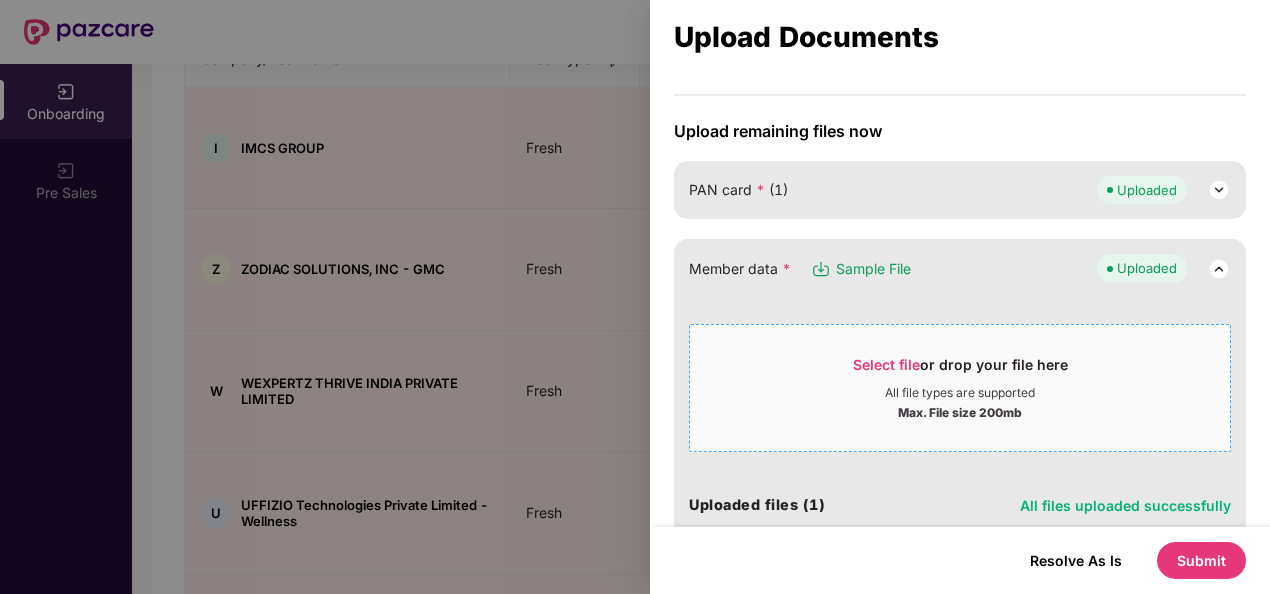 scroll, scrollTop: 368, scrollLeft: 0, axis: vertical 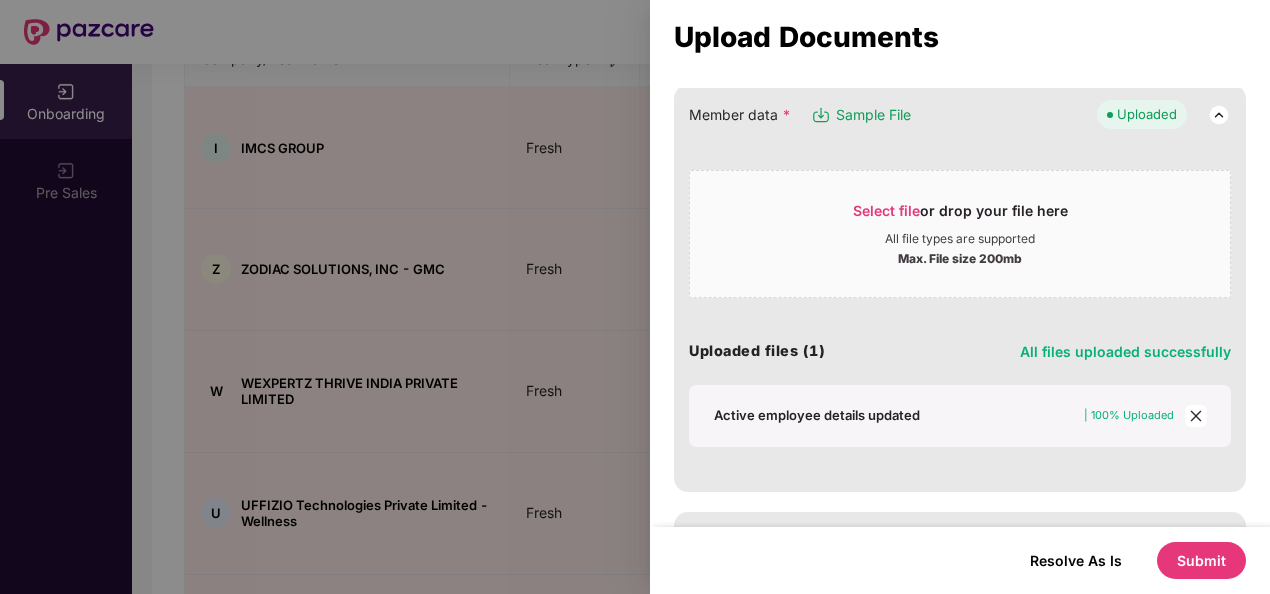 click 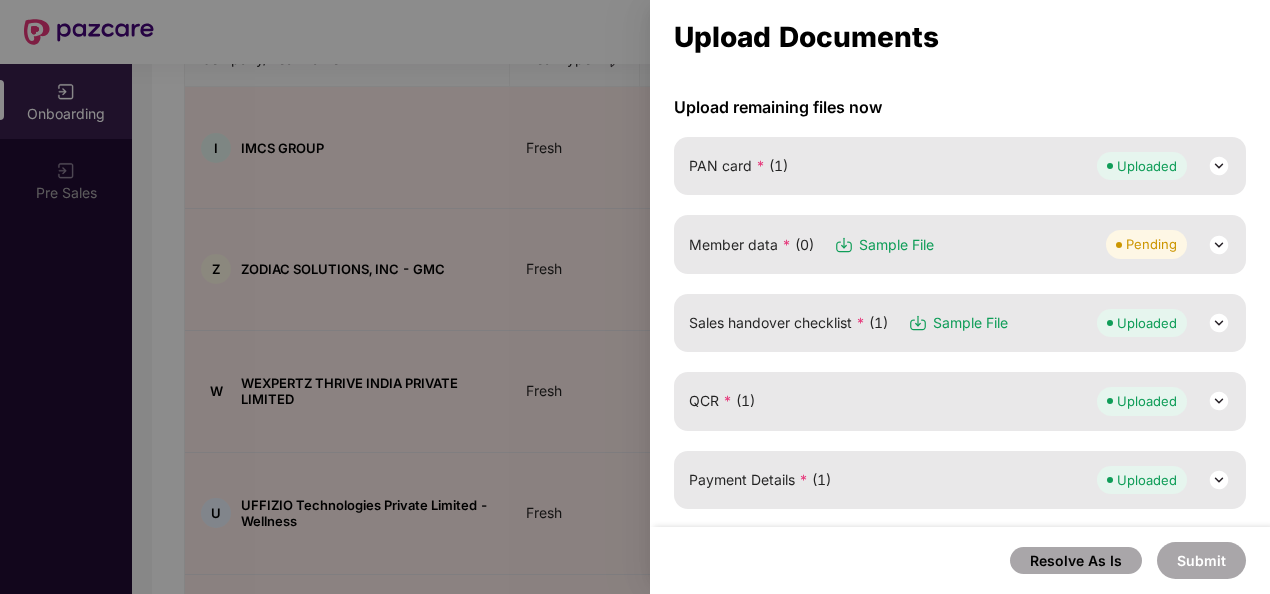 scroll, scrollTop: 236, scrollLeft: 0, axis: vertical 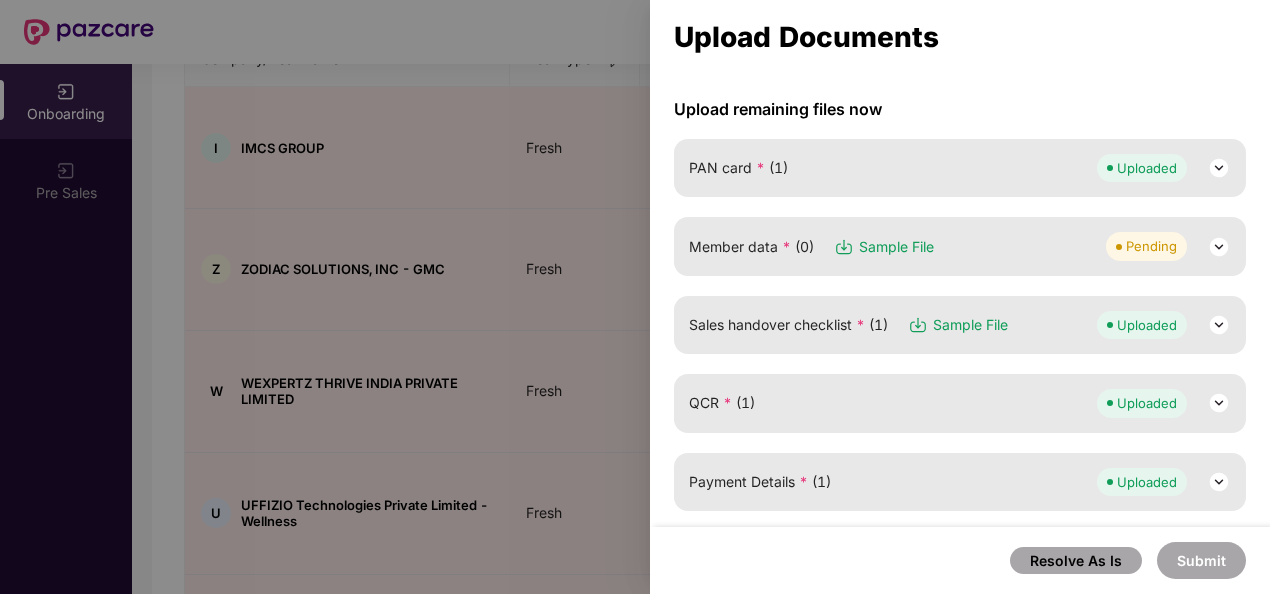 click at bounding box center [1219, 247] 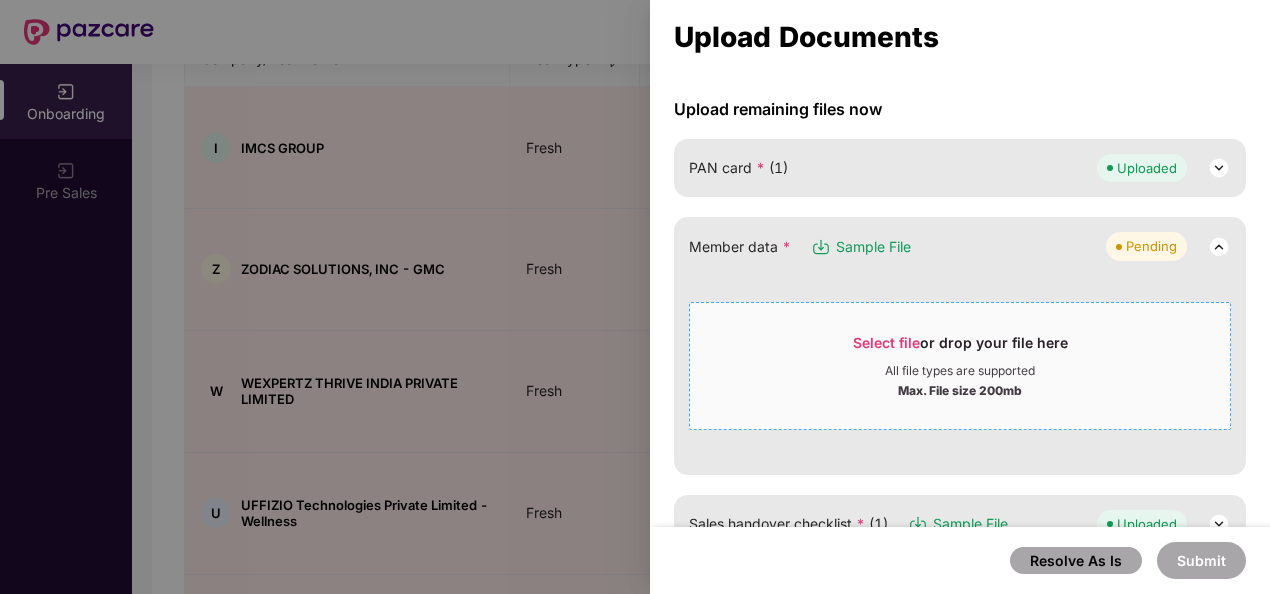 click on "Select file" at bounding box center [886, 342] 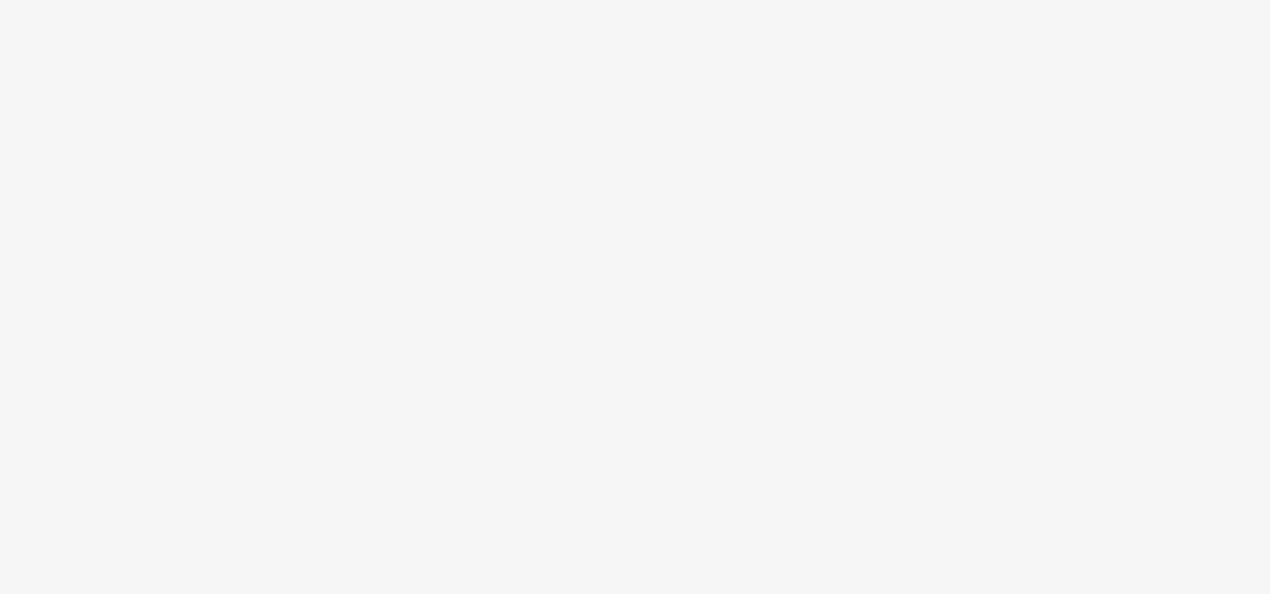 scroll, scrollTop: 0, scrollLeft: 0, axis: both 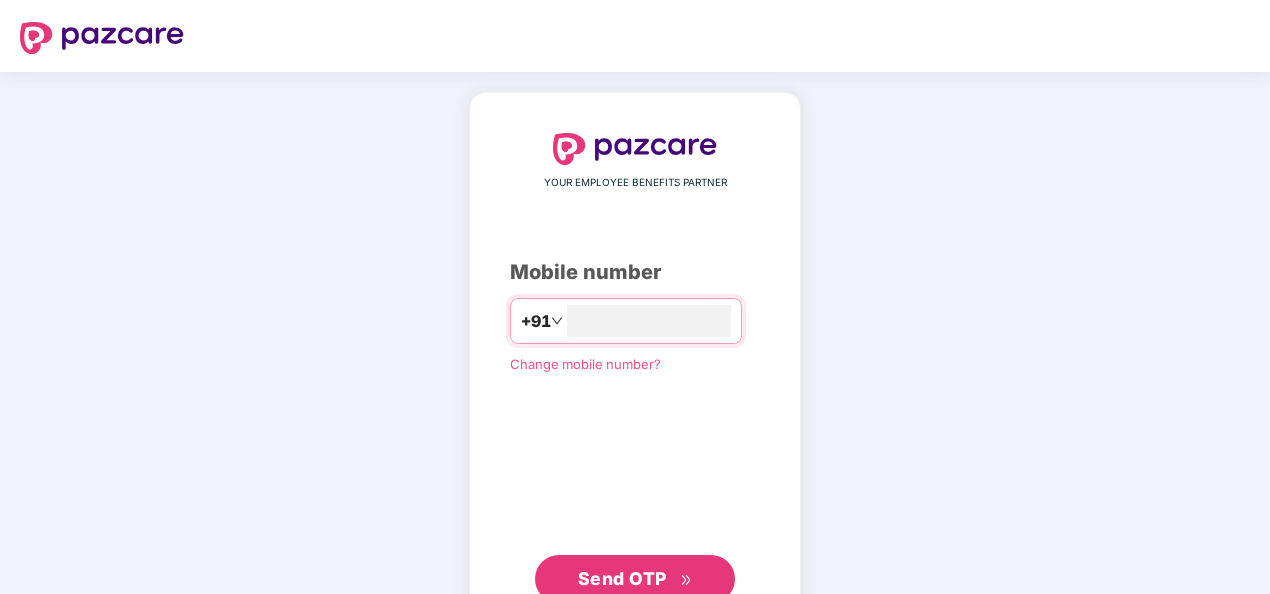 type on "**********" 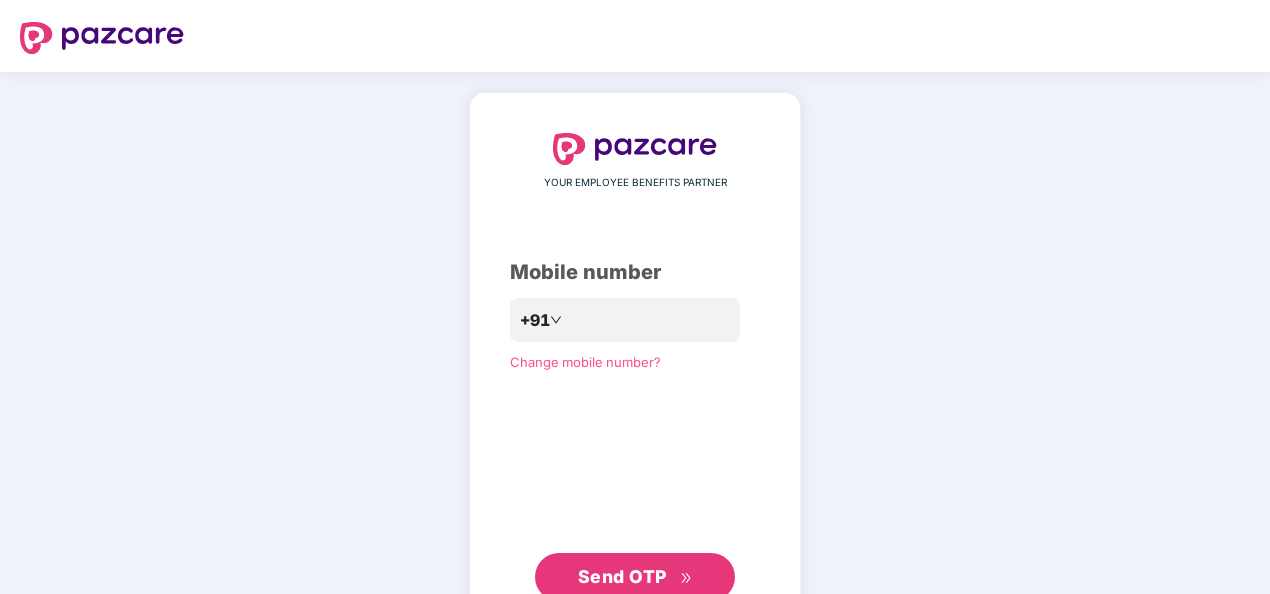 click on "Send OTP" at bounding box center (622, 576) 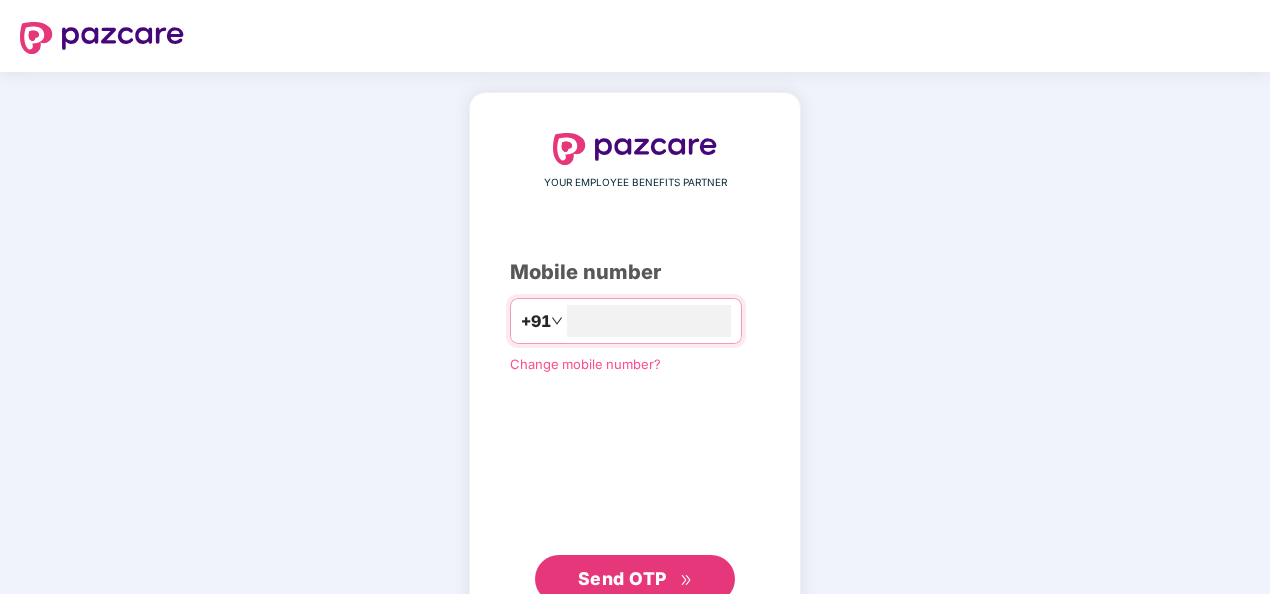 scroll, scrollTop: 0, scrollLeft: 0, axis: both 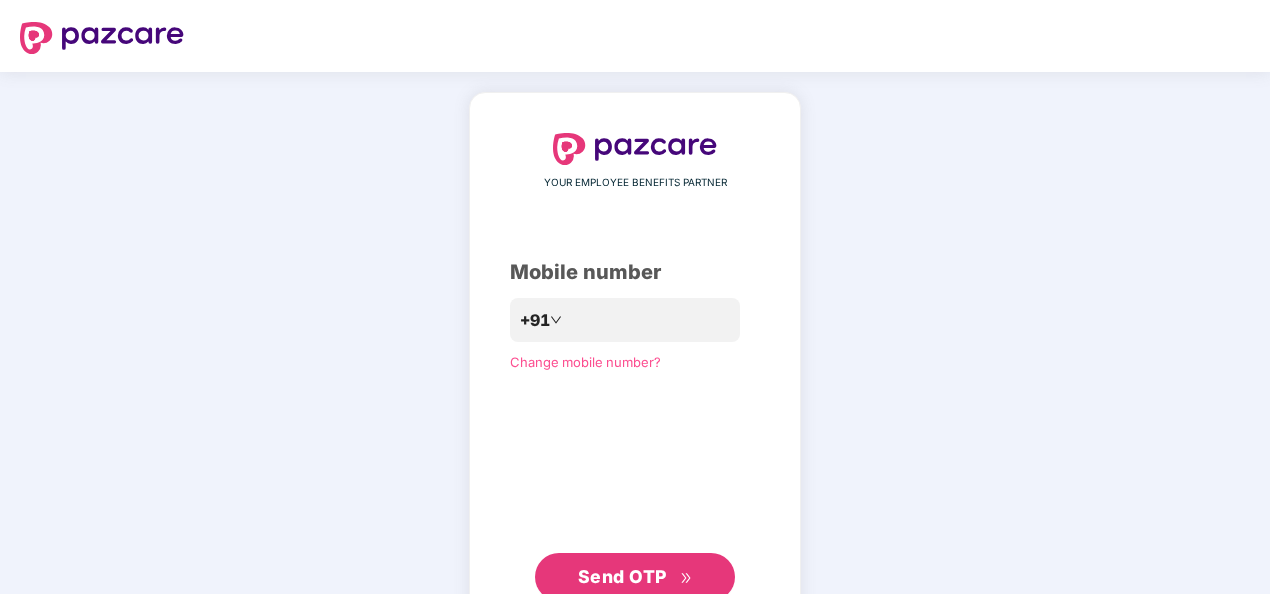 click on "Send OTP" at bounding box center (635, 577) 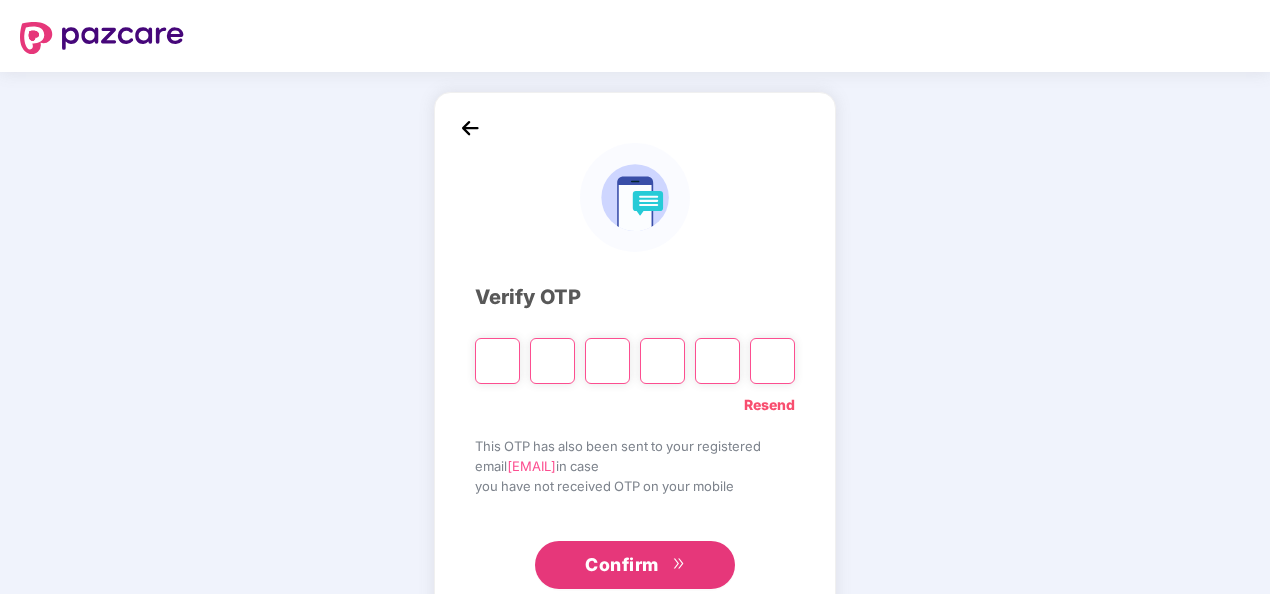 type on "*" 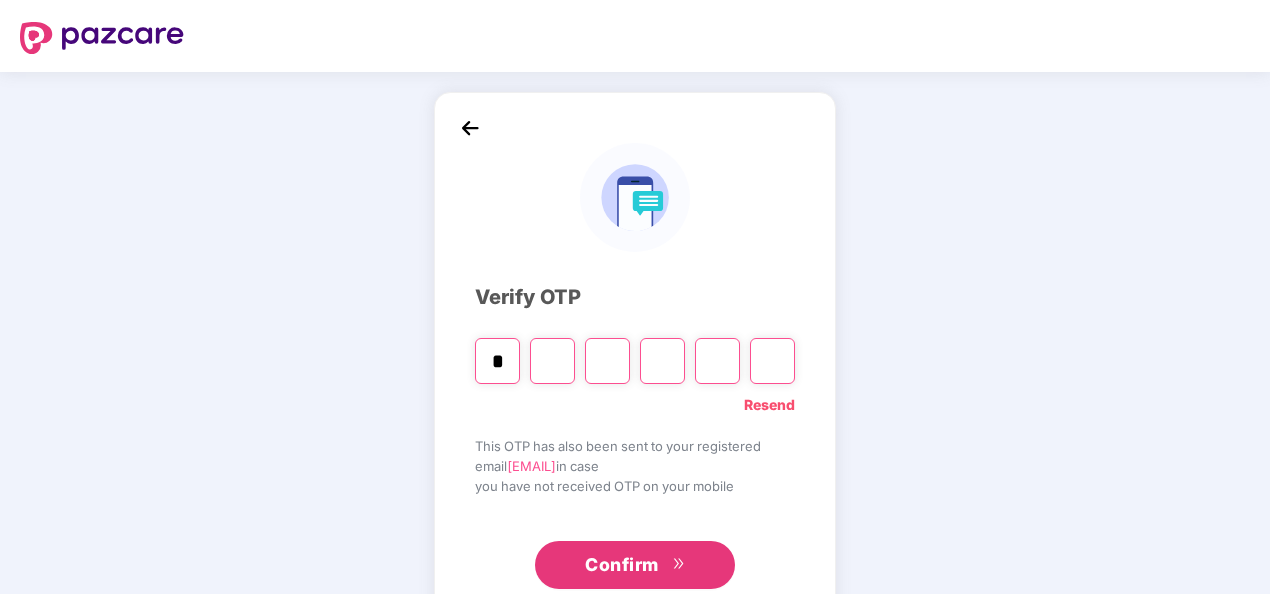 type on "*" 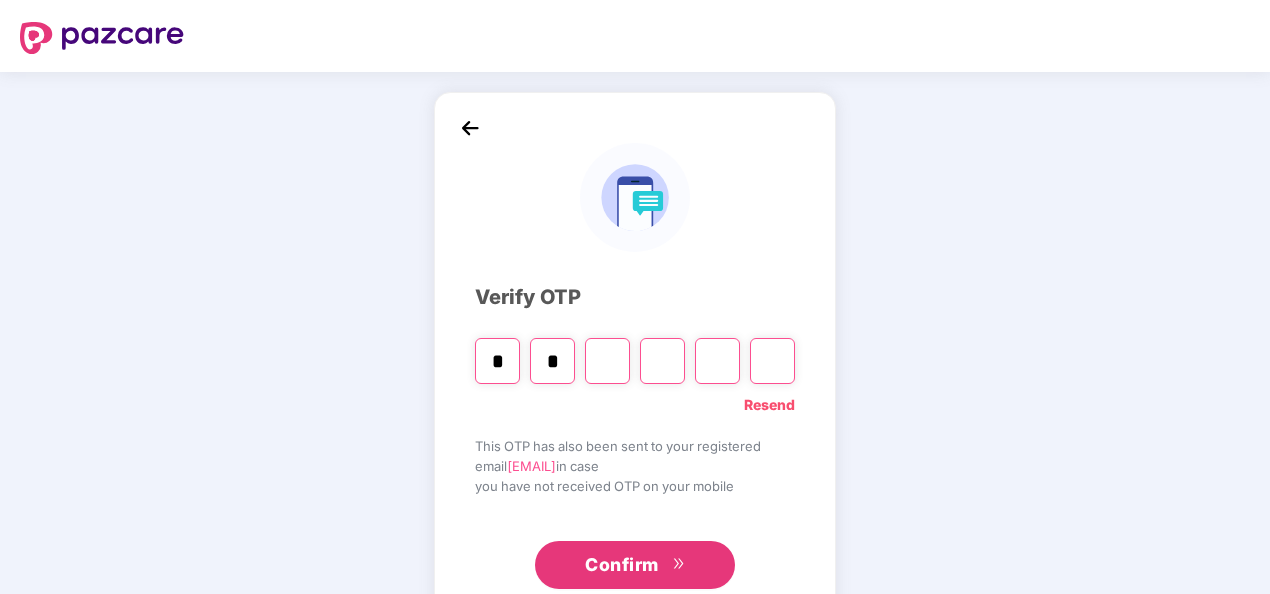 type on "*" 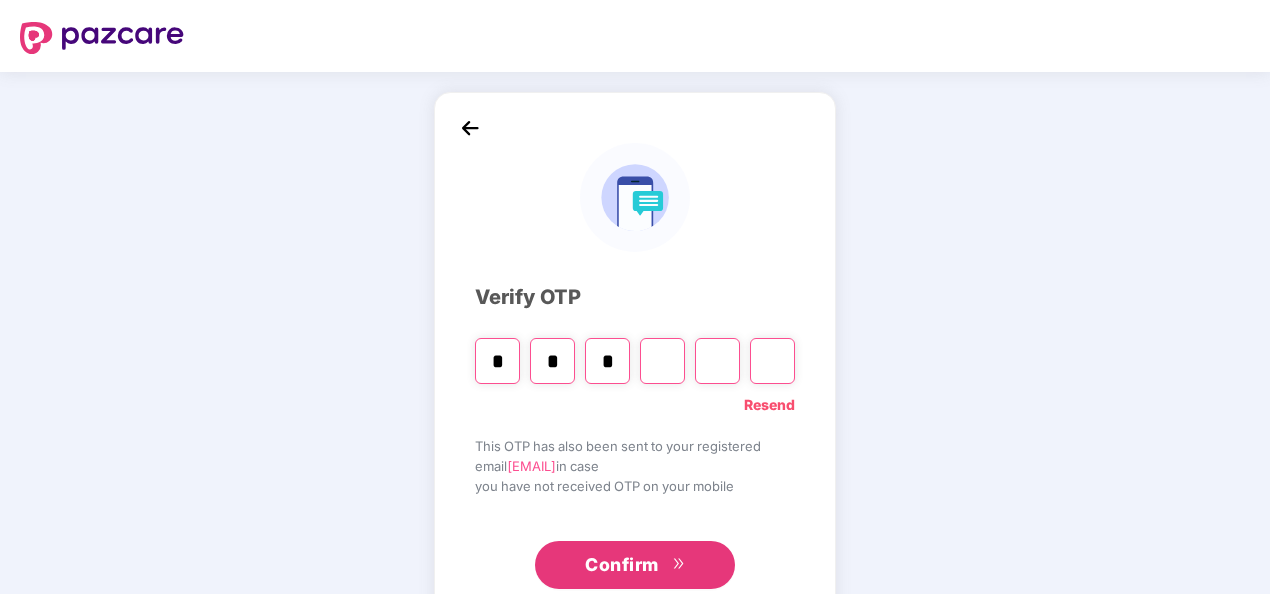 type on "*" 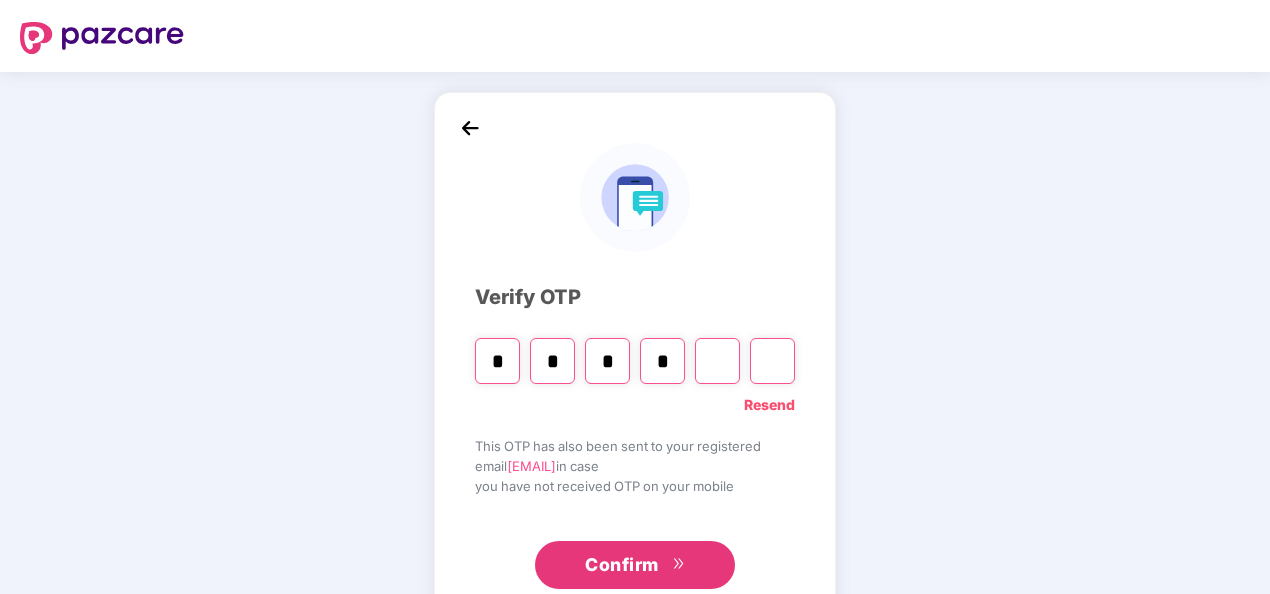 type on "*" 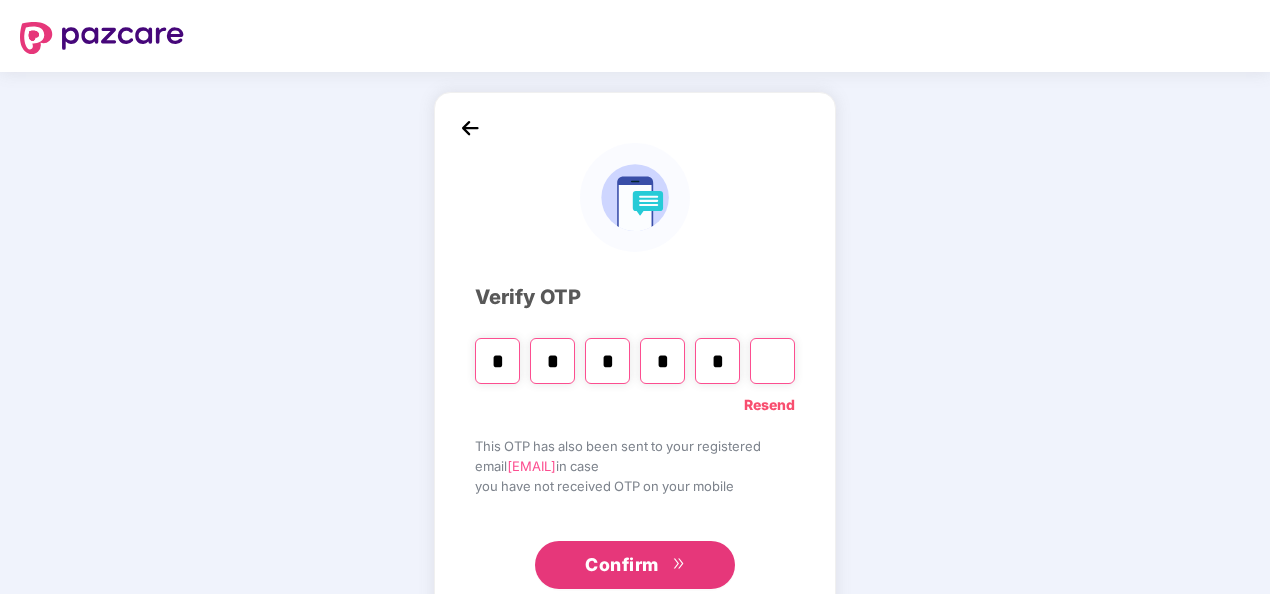 type on "*" 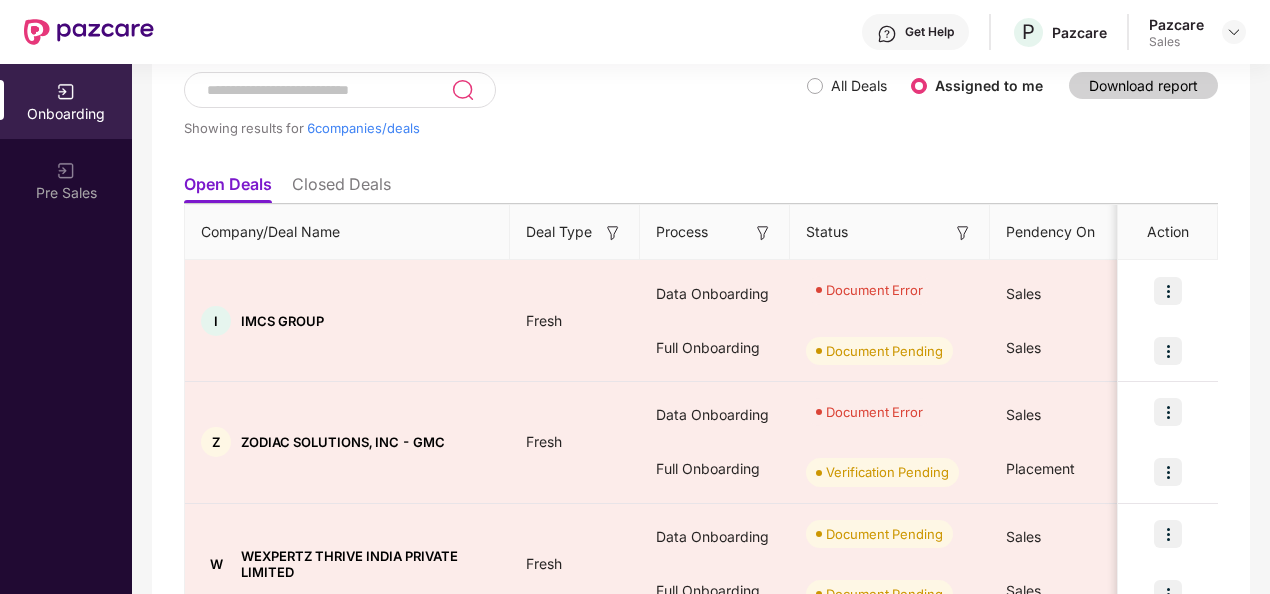 scroll, scrollTop: 201, scrollLeft: 0, axis: vertical 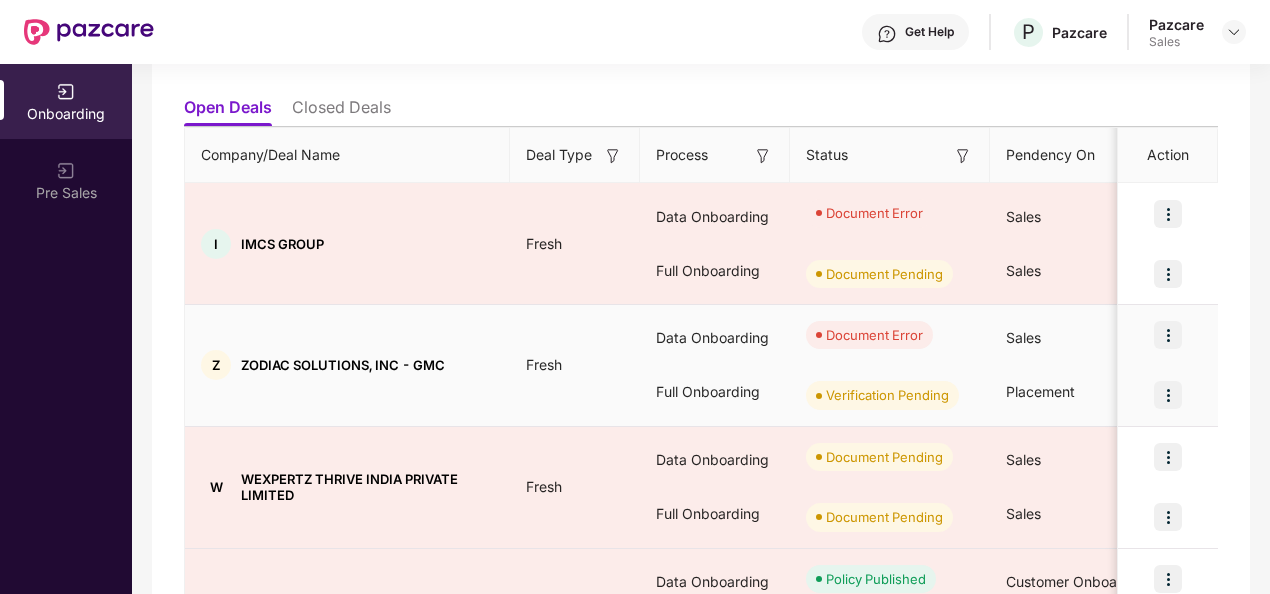 click at bounding box center (1168, 335) 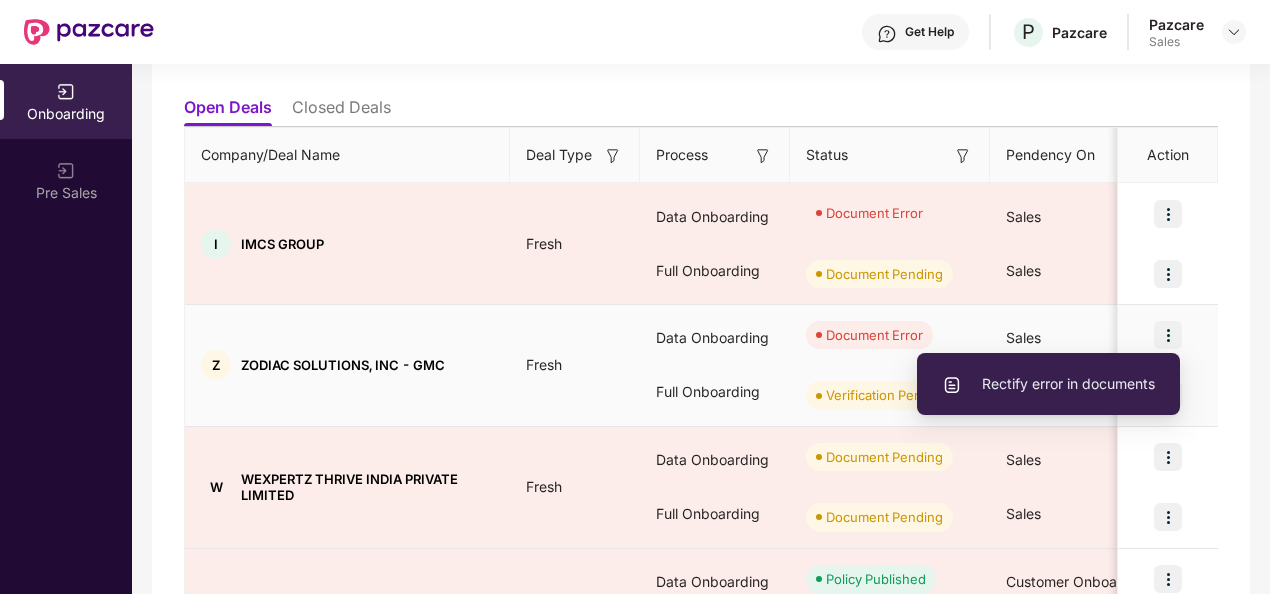 click on "Rectify error in documents" at bounding box center [1048, 384] 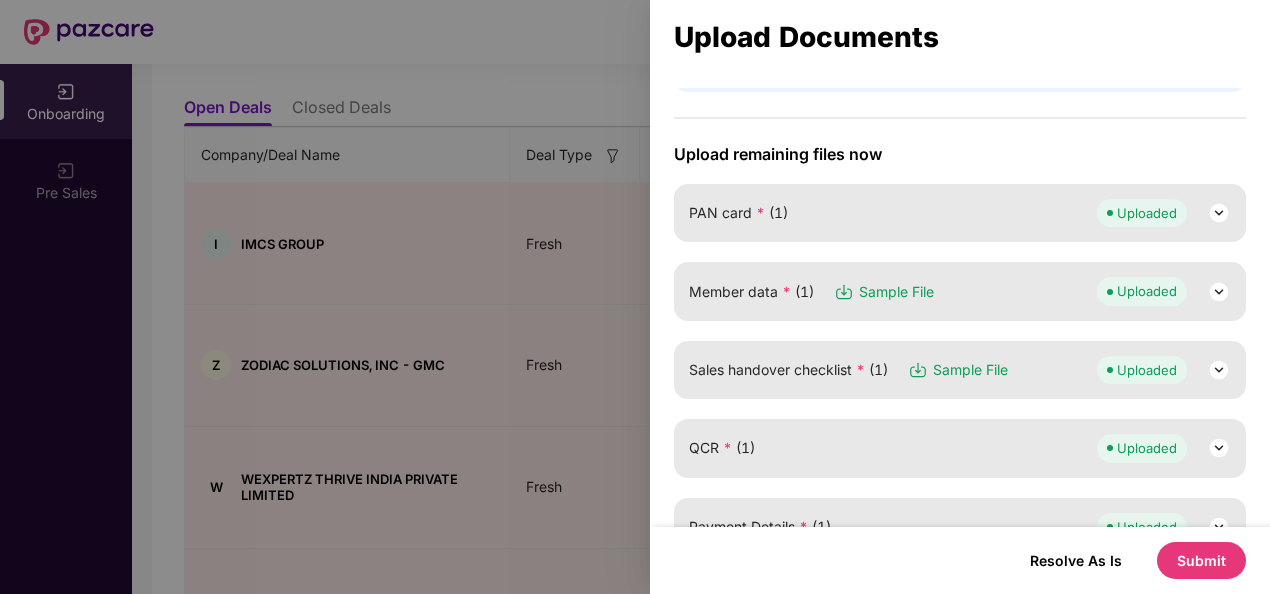 scroll, scrollTop: 190, scrollLeft: 0, axis: vertical 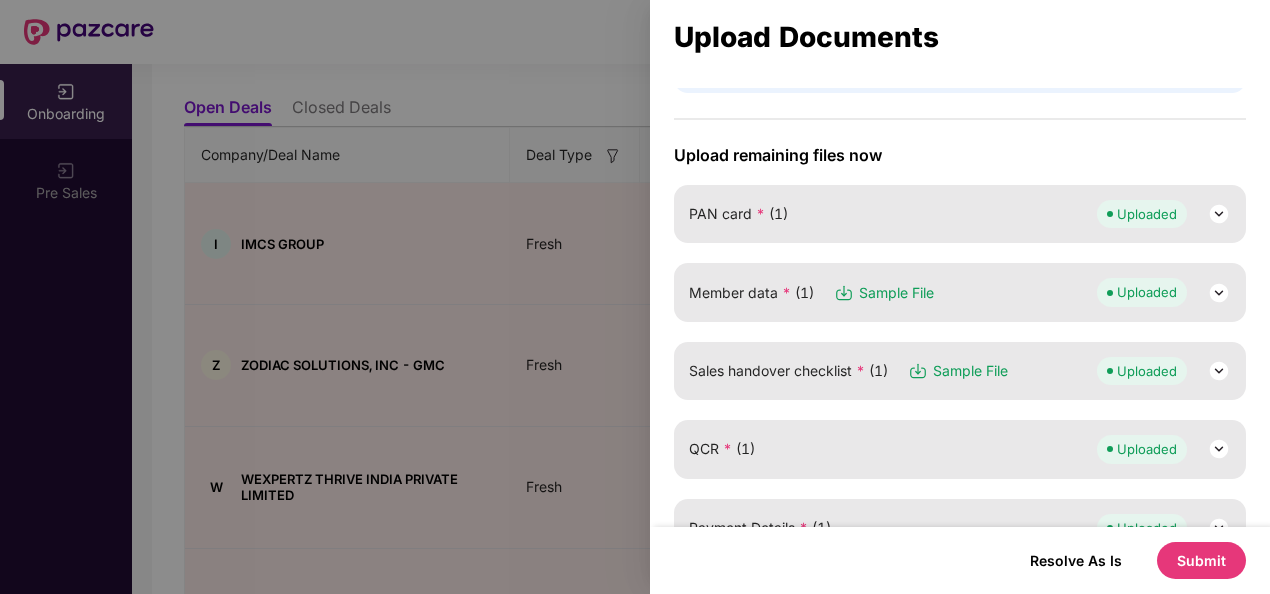 click at bounding box center (1219, 293) 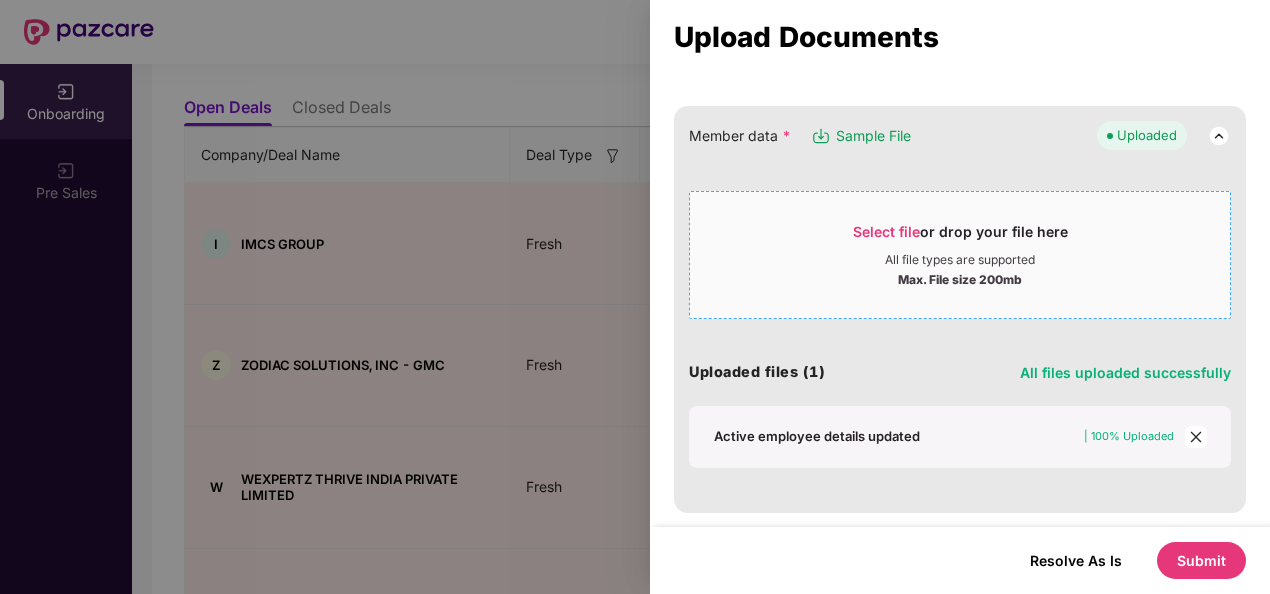 scroll, scrollTop: 348, scrollLeft: 0, axis: vertical 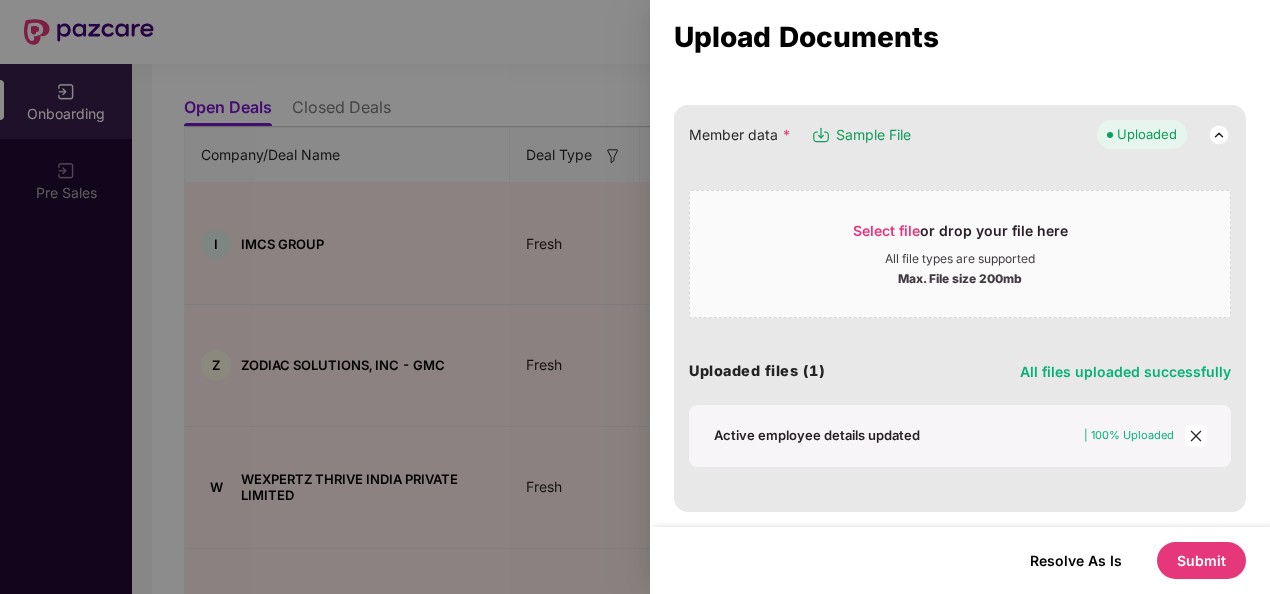 click 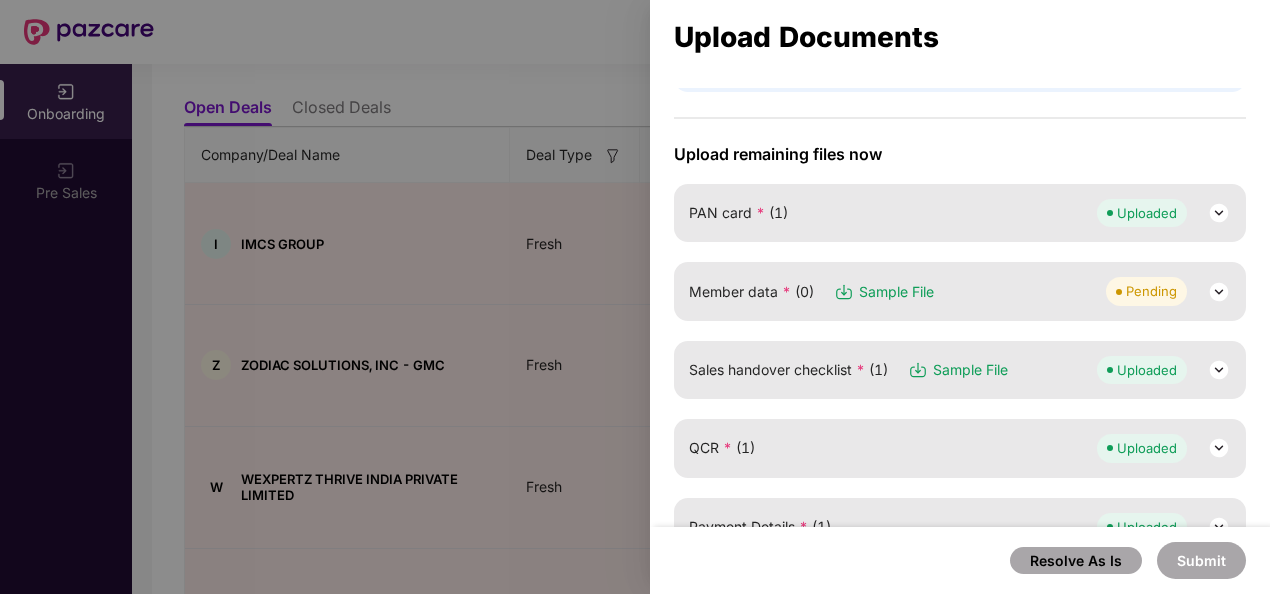 scroll, scrollTop: 189, scrollLeft: 0, axis: vertical 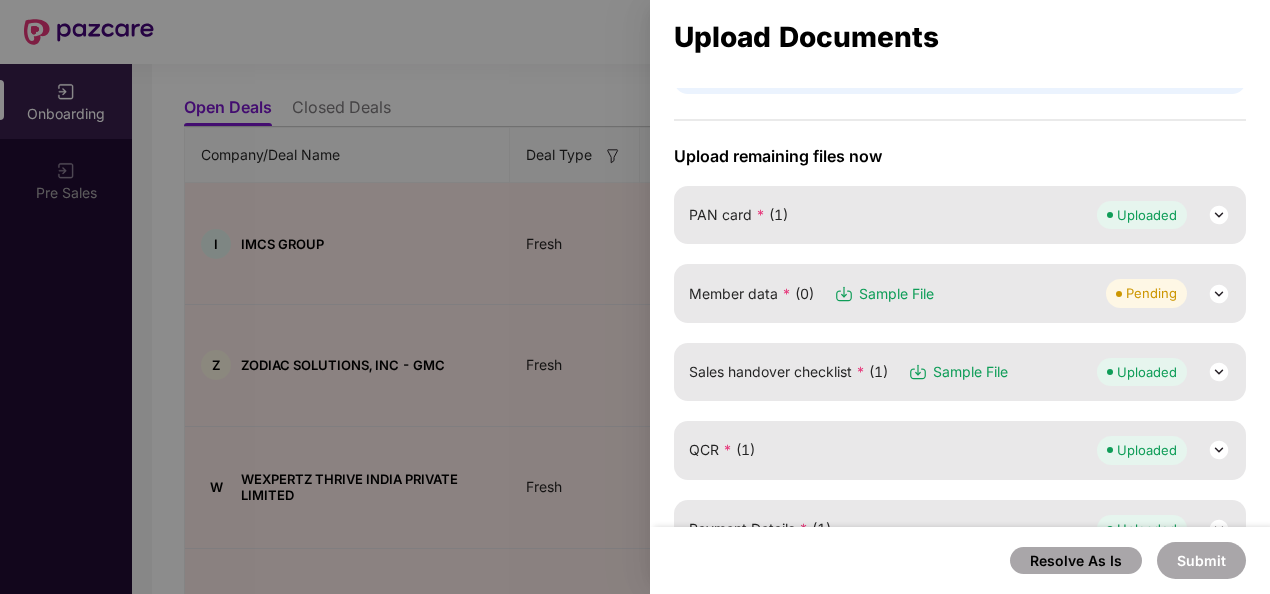 click at bounding box center (1219, 294) 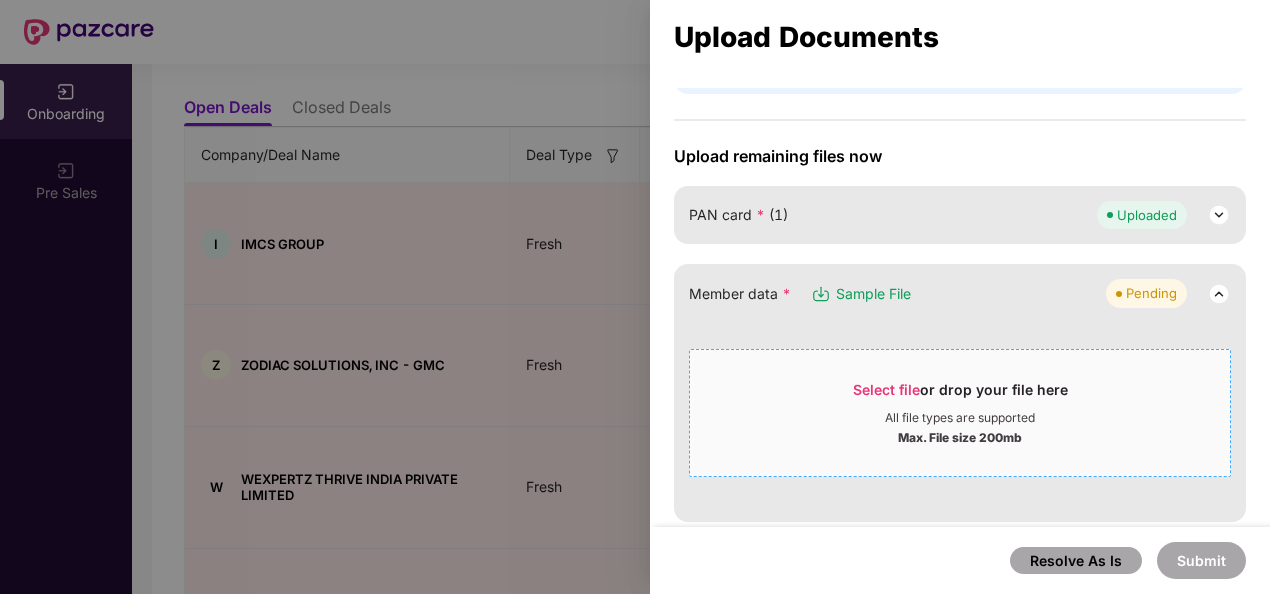 click on "Select file" at bounding box center (886, 389) 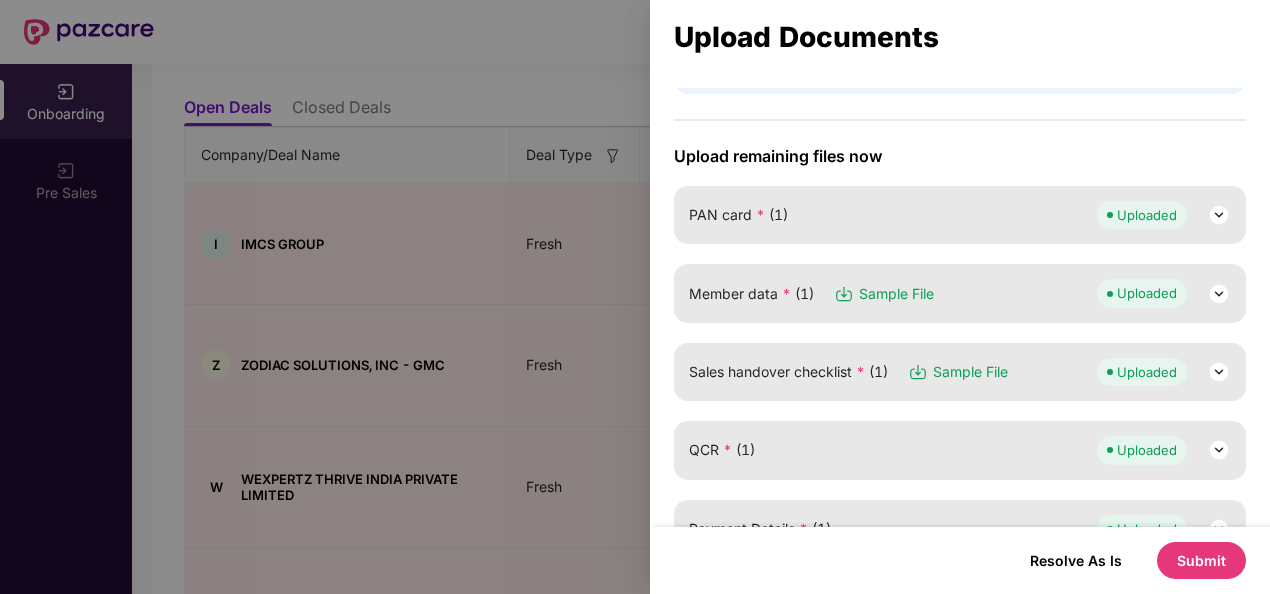 scroll, scrollTop: 251, scrollLeft: 0, axis: vertical 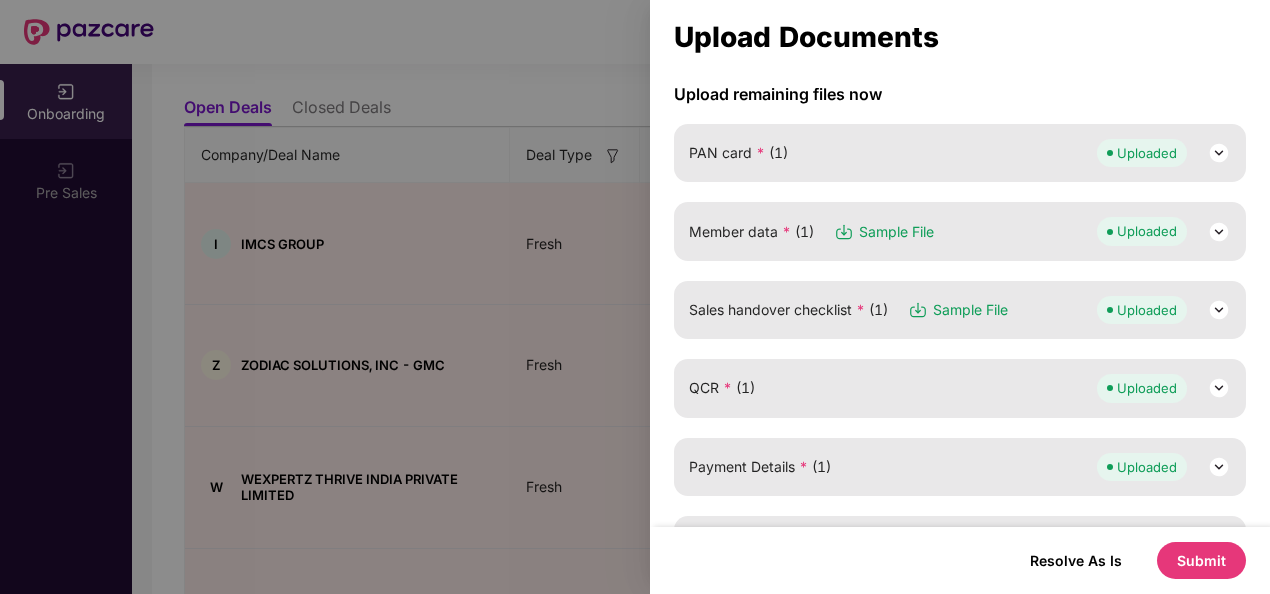 click at bounding box center (1219, 310) 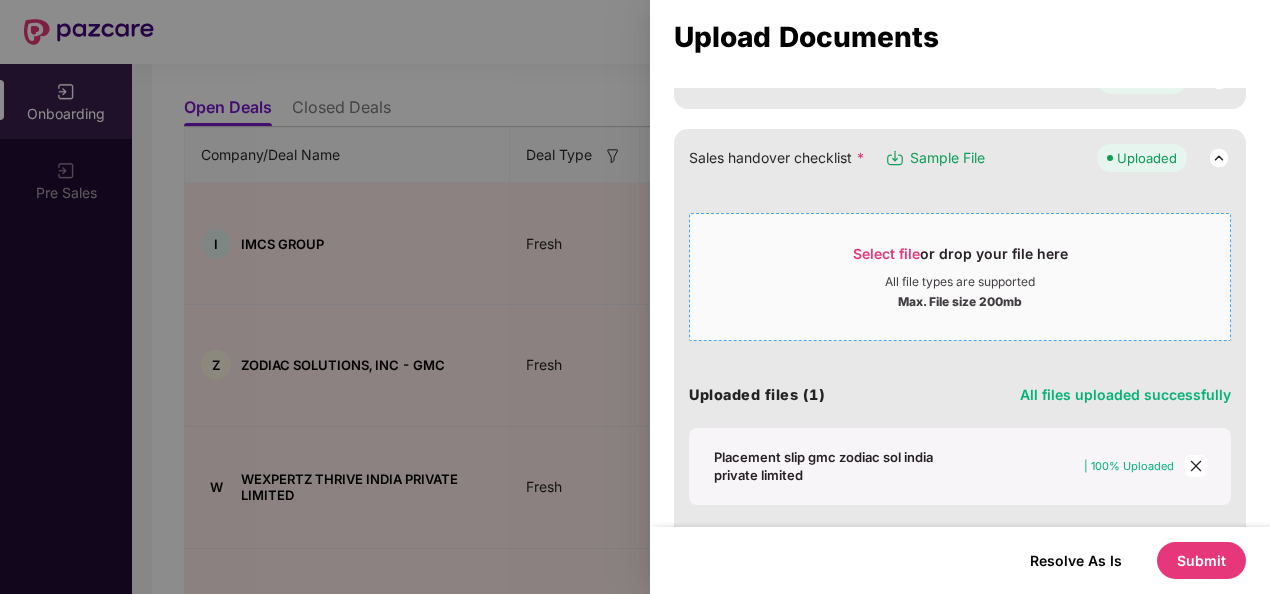 scroll, scrollTop: 404, scrollLeft: 0, axis: vertical 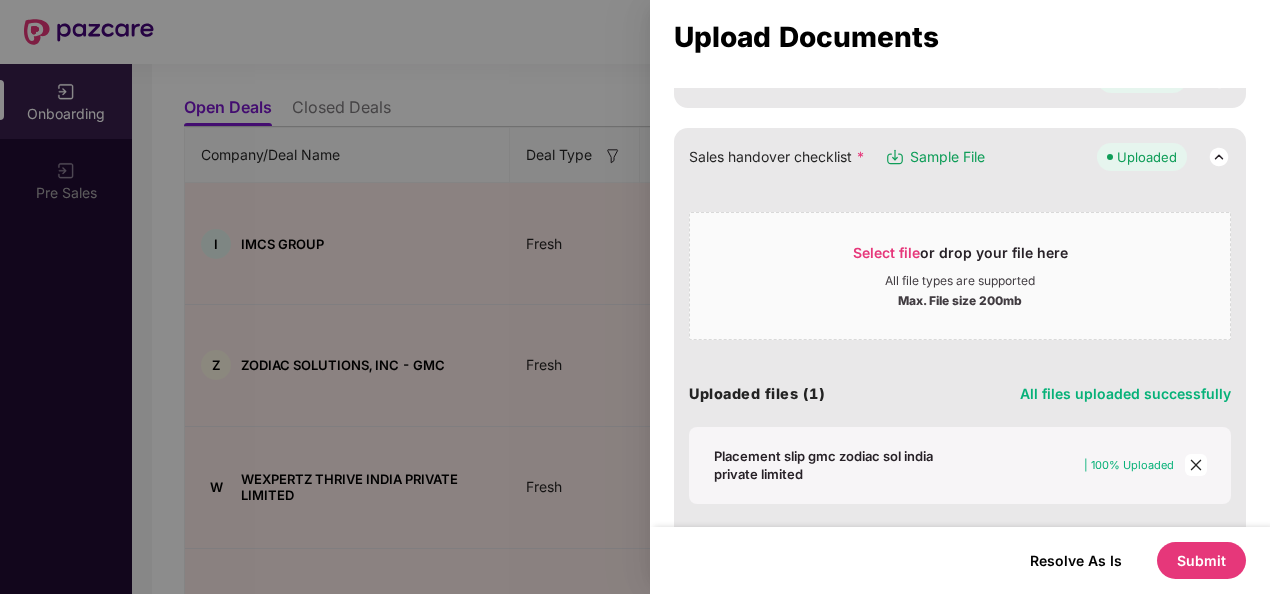 click 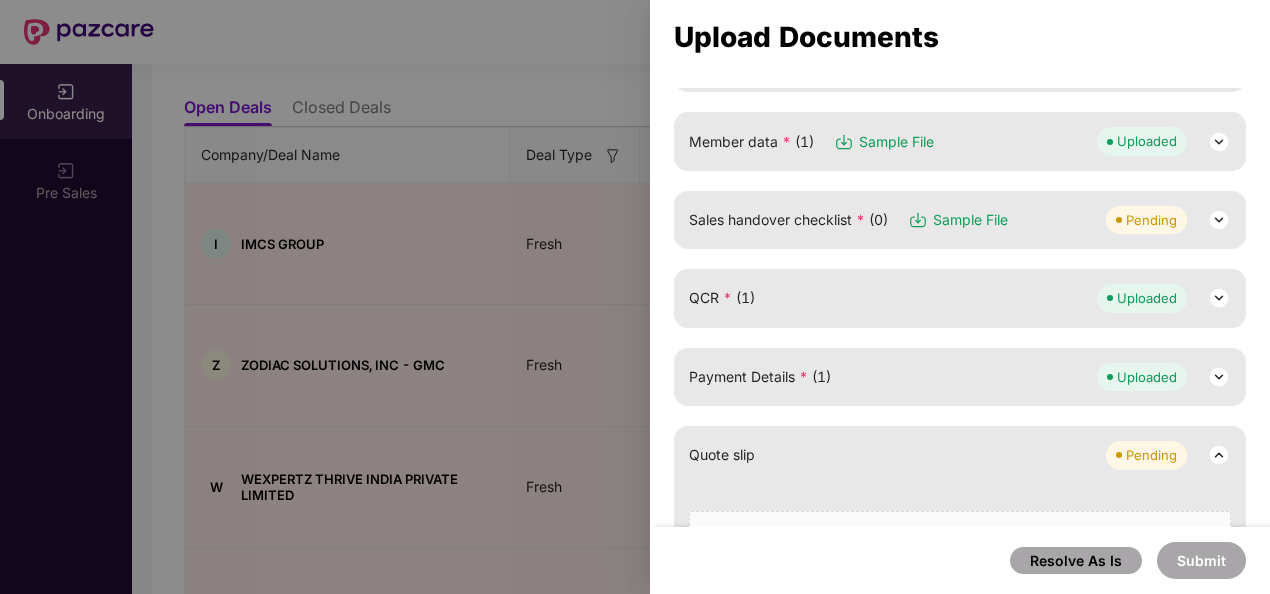 scroll, scrollTop: 340, scrollLeft: 0, axis: vertical 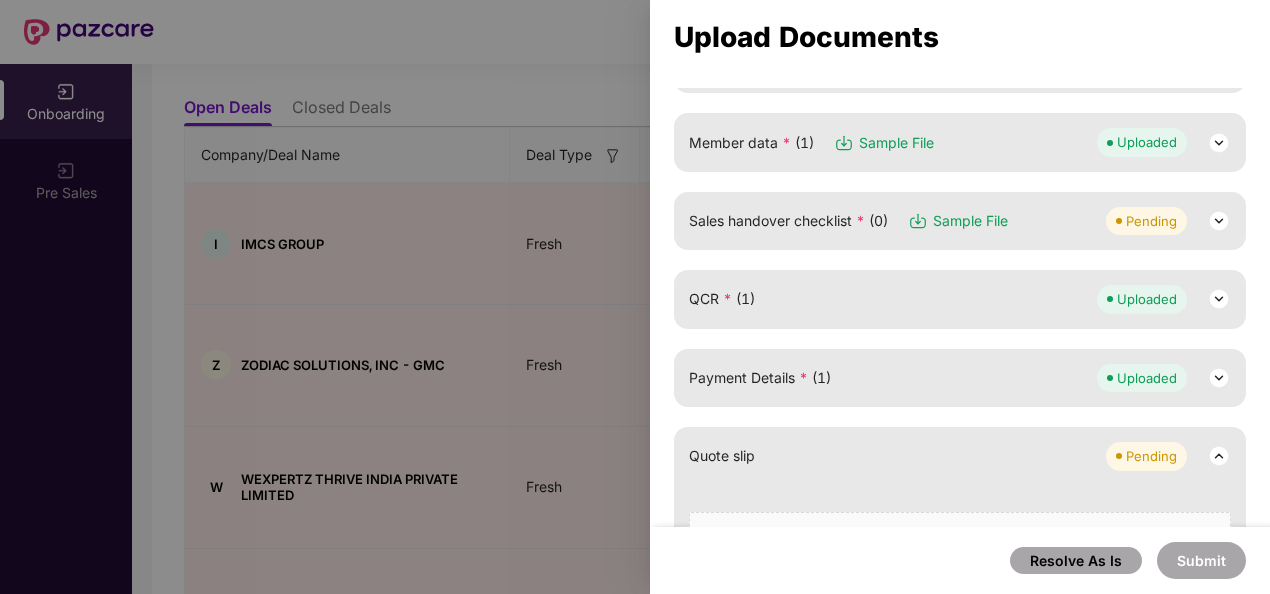 click at bounding box center [1219, 221] 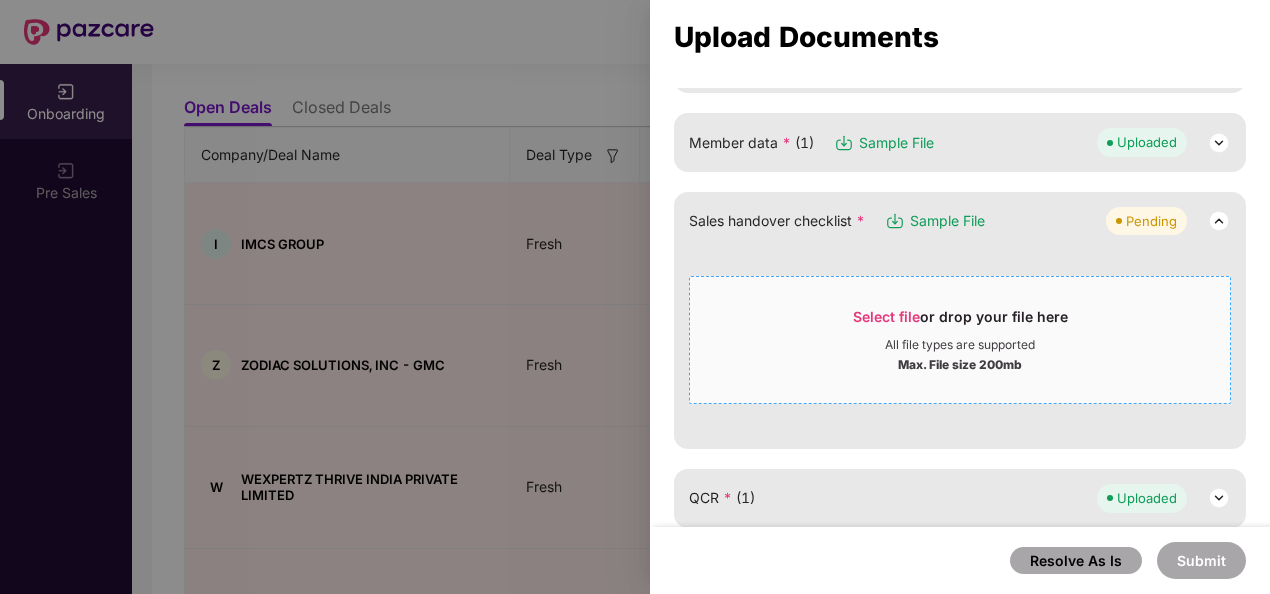 click on "Select file  or drop your file here" at bounding box center (960, 322) 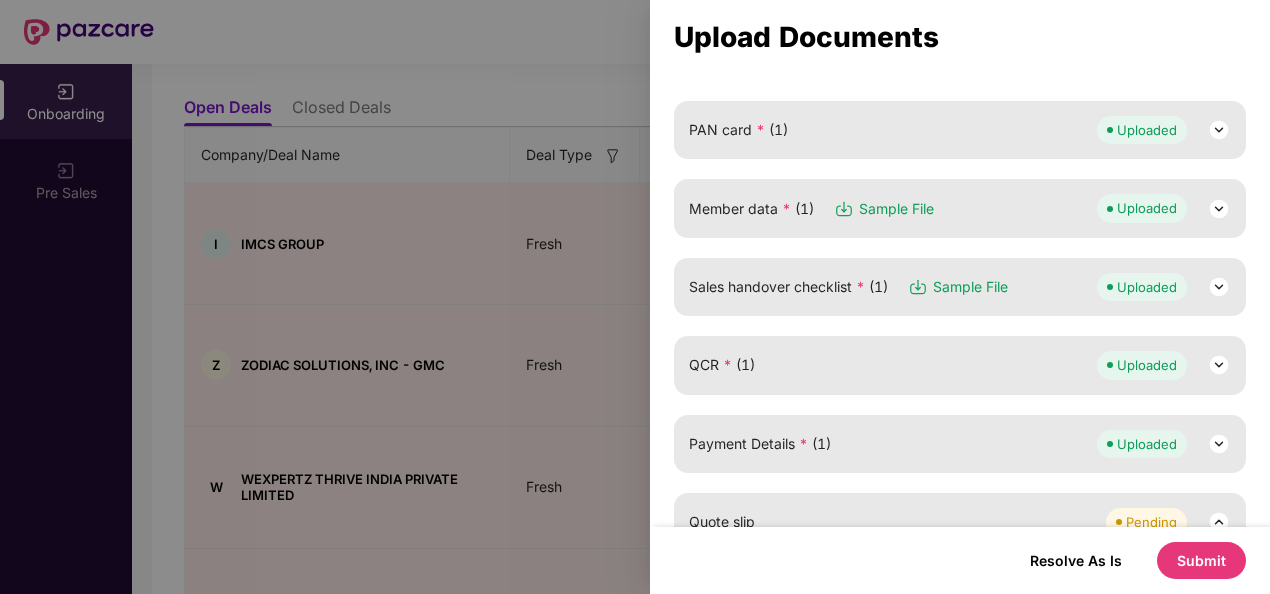 scroll, scrollTop: 350, scrollLeft: 0, axis: vertical 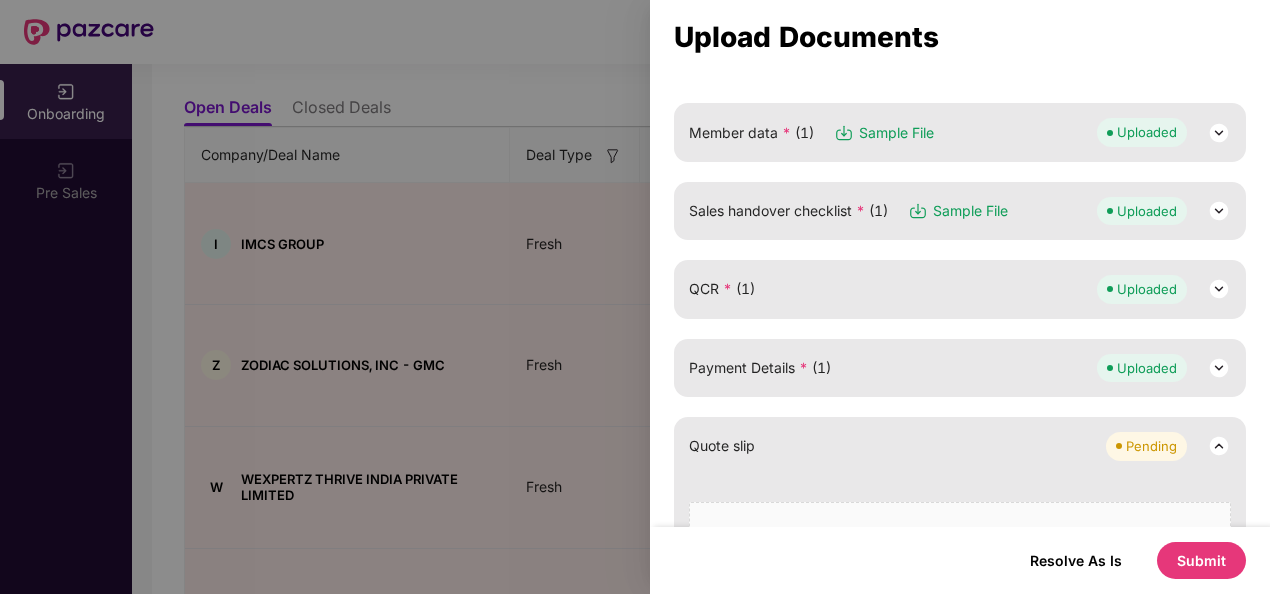 click at bounding box center (1219, 289) 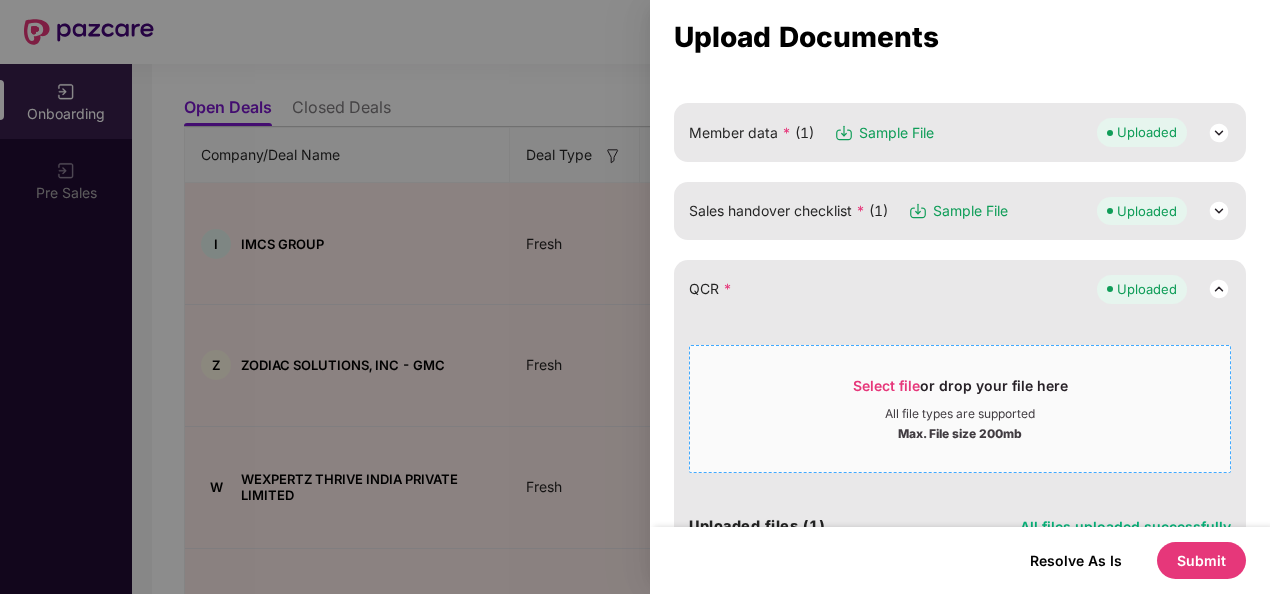 scroll, scrollTop: 463, scrollLeft: 0, axis: vertical 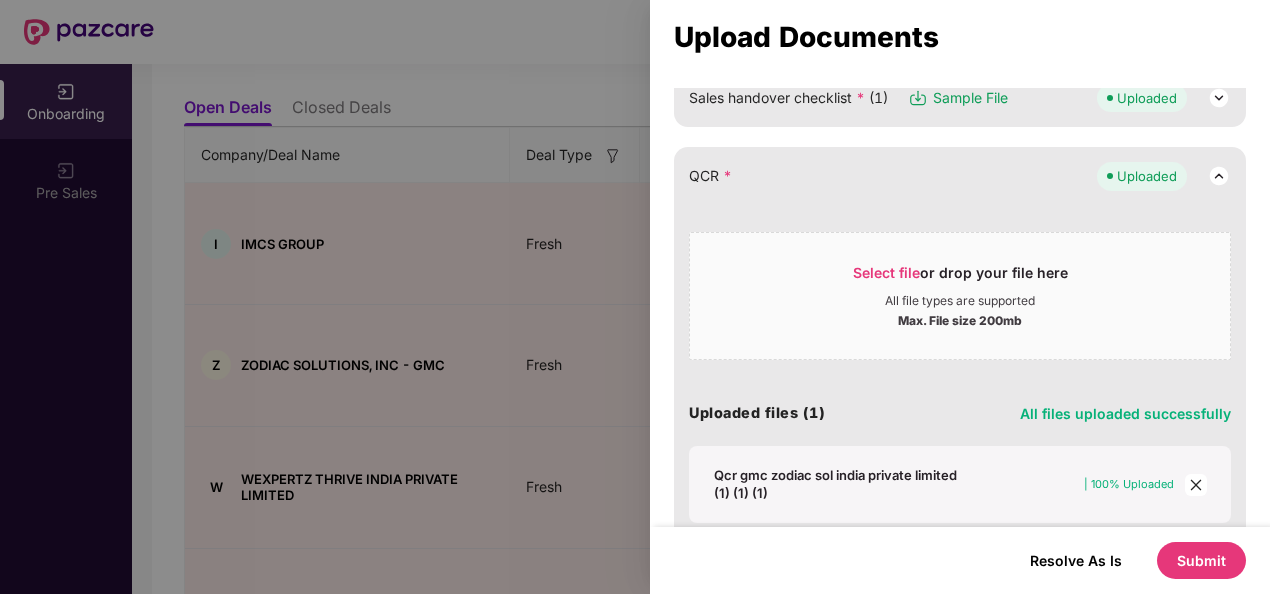 click 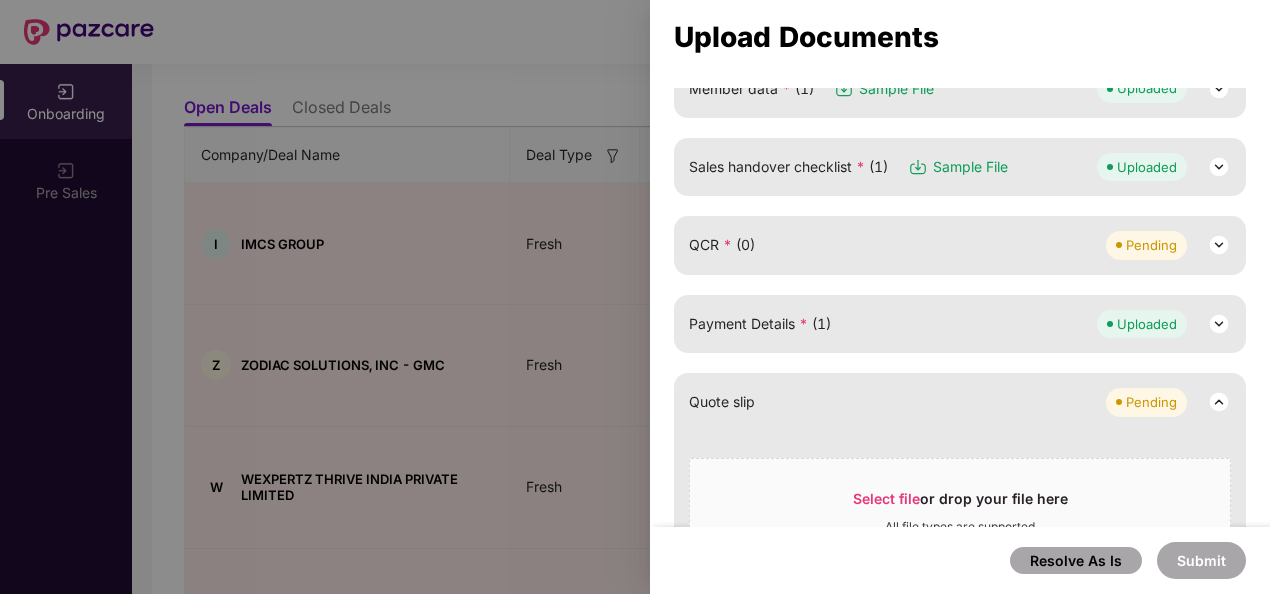 scroll, scrollTop: 393, scrollLeft: 0, axis: vertical 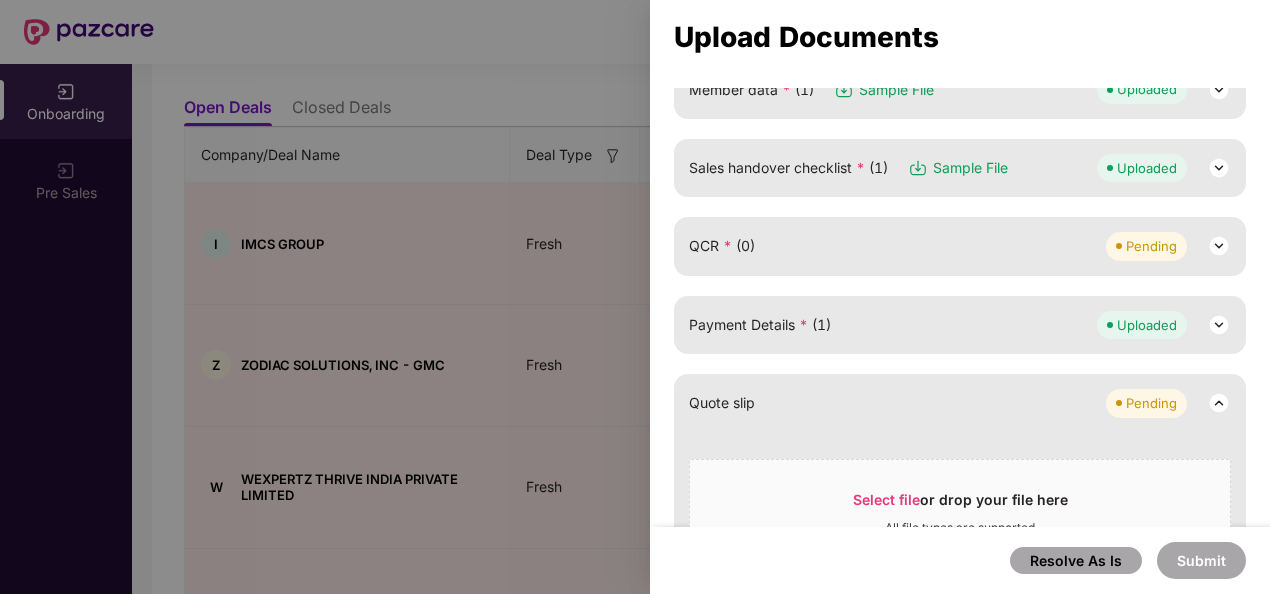 click at bounding box center [1219, 246] 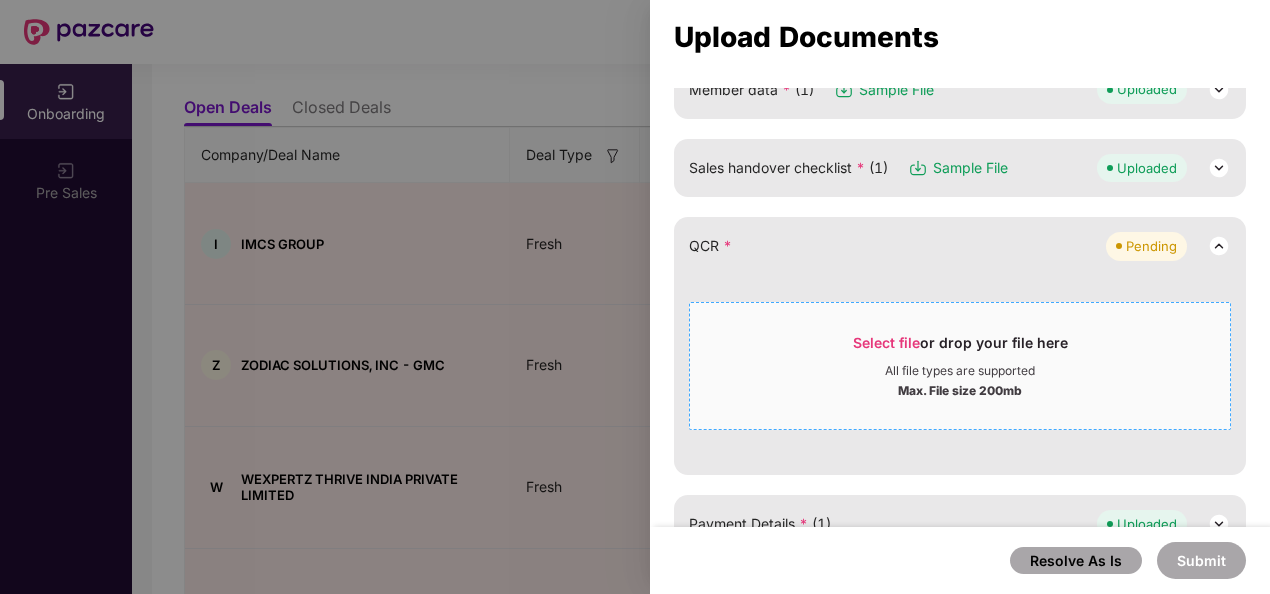 click on "Select file" at bounding box center [886, 342] 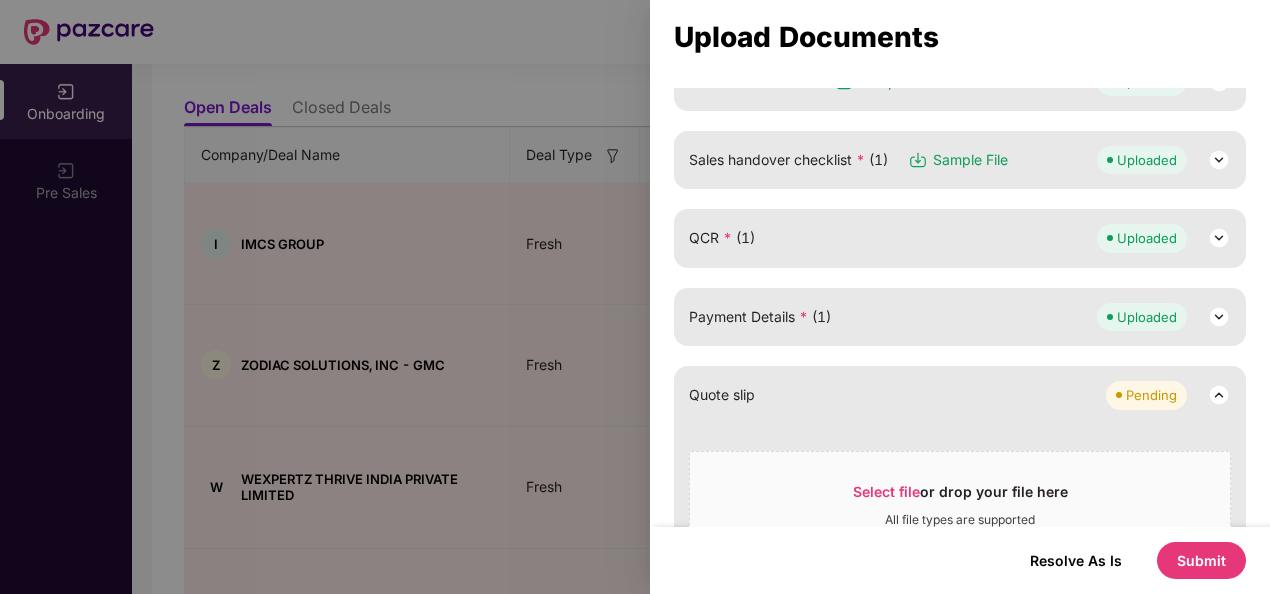 scroll, scrollTop: 394, scrollLeft: 0, axis: vertical 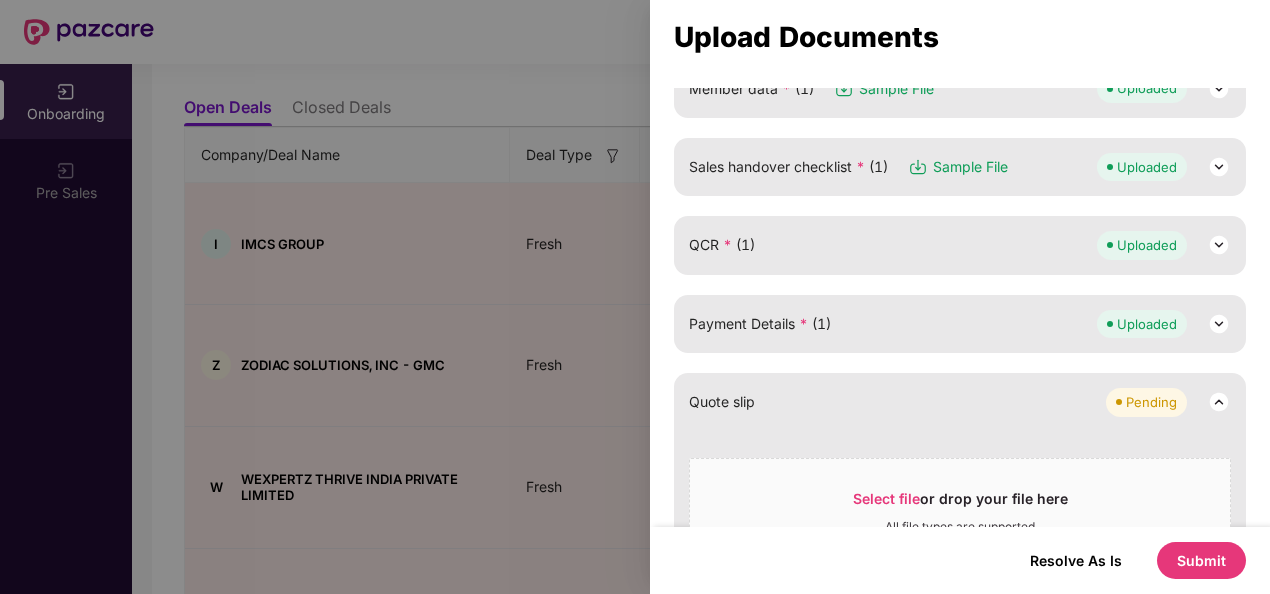 click on "Payment Details   *   (1) Uploaded" at bounding box center (960, 324) 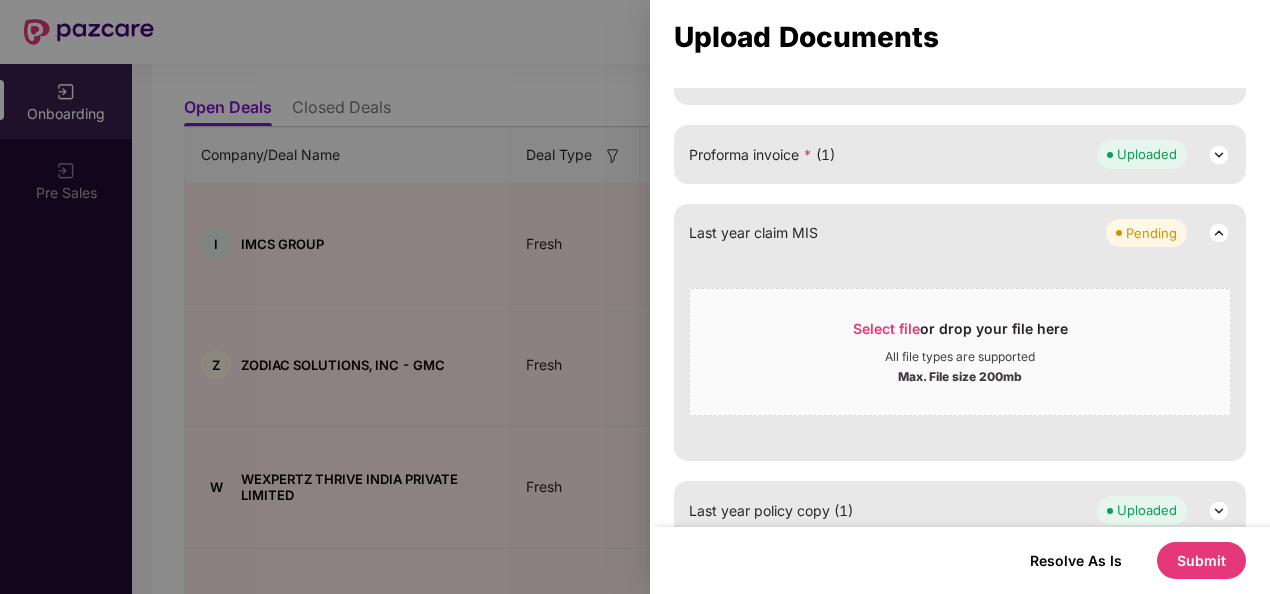 scroll, scrollTop: 1286, scrollLeft: 0, axis: vertical 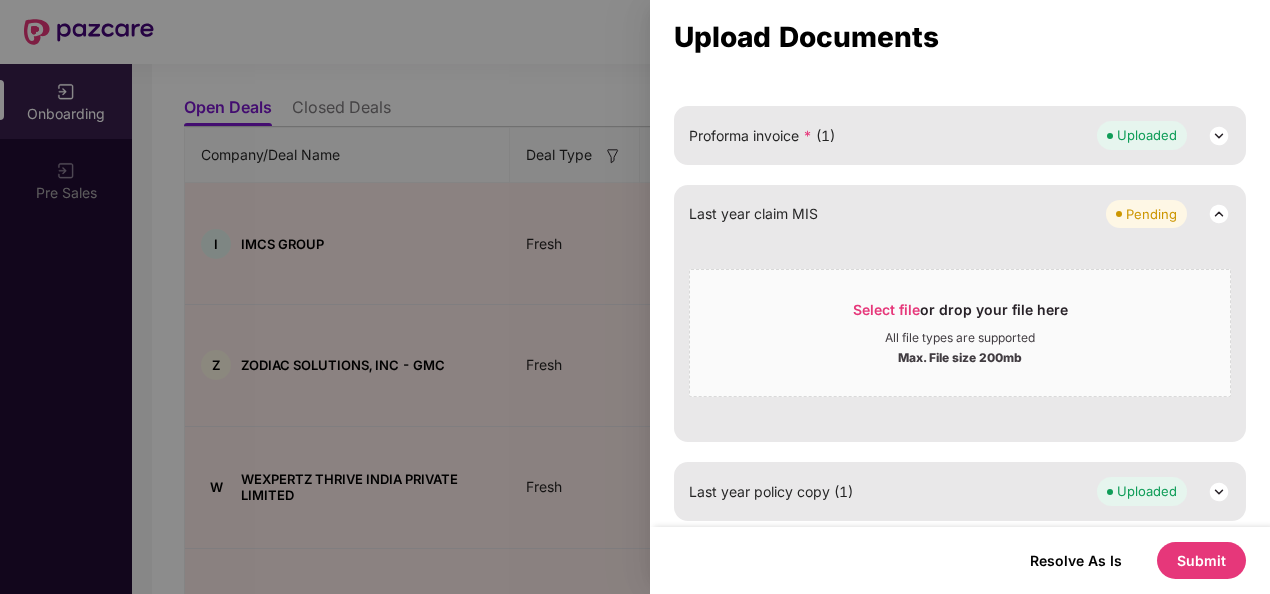 click on "Submit" at bounding box center (1201, 560) 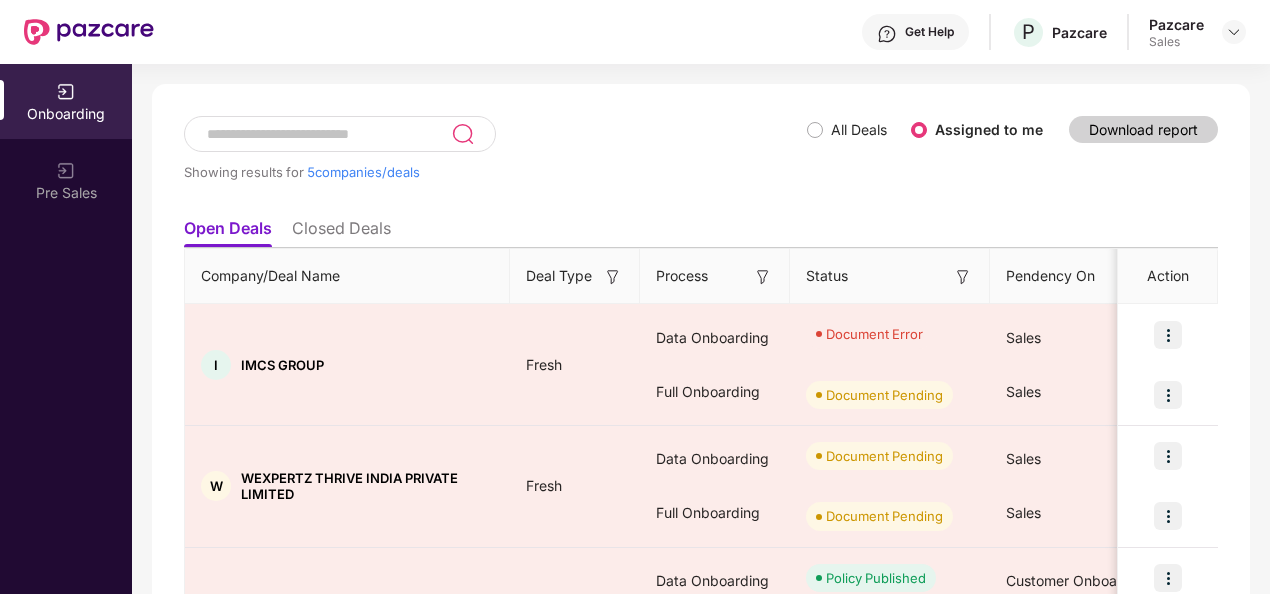 scroll, scrollTop: 75, scrollLeft: 0, axis: vertical 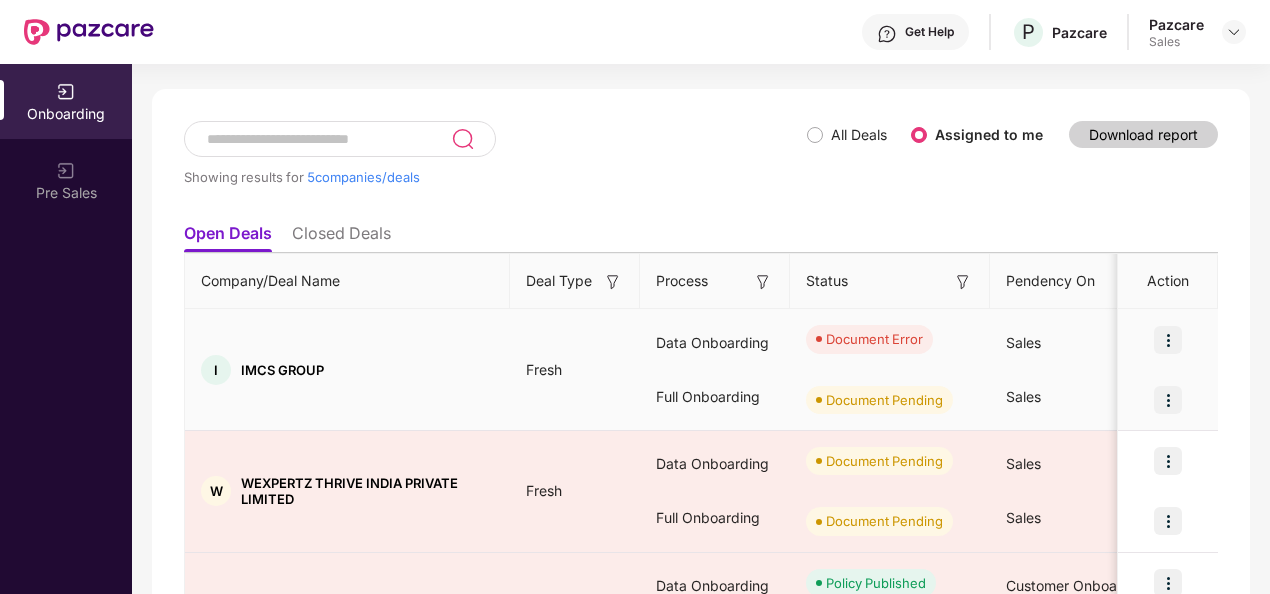 click at bounding box center (1168, 340) 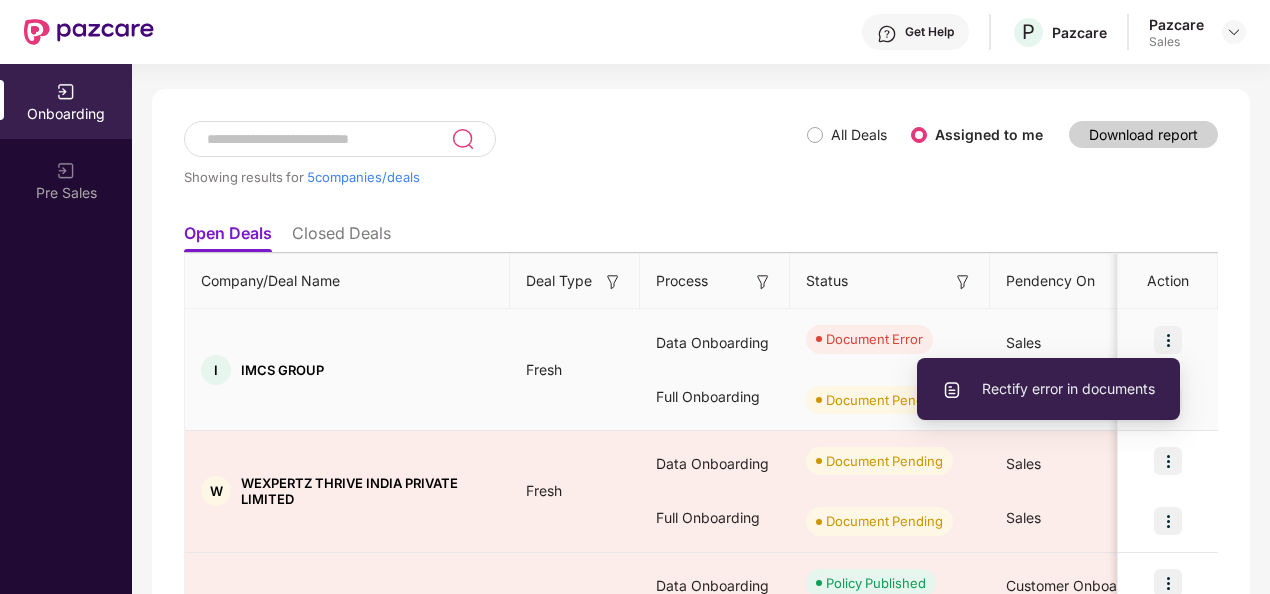 click on "Rectify error in documents" at bounding box center [1048, 389] 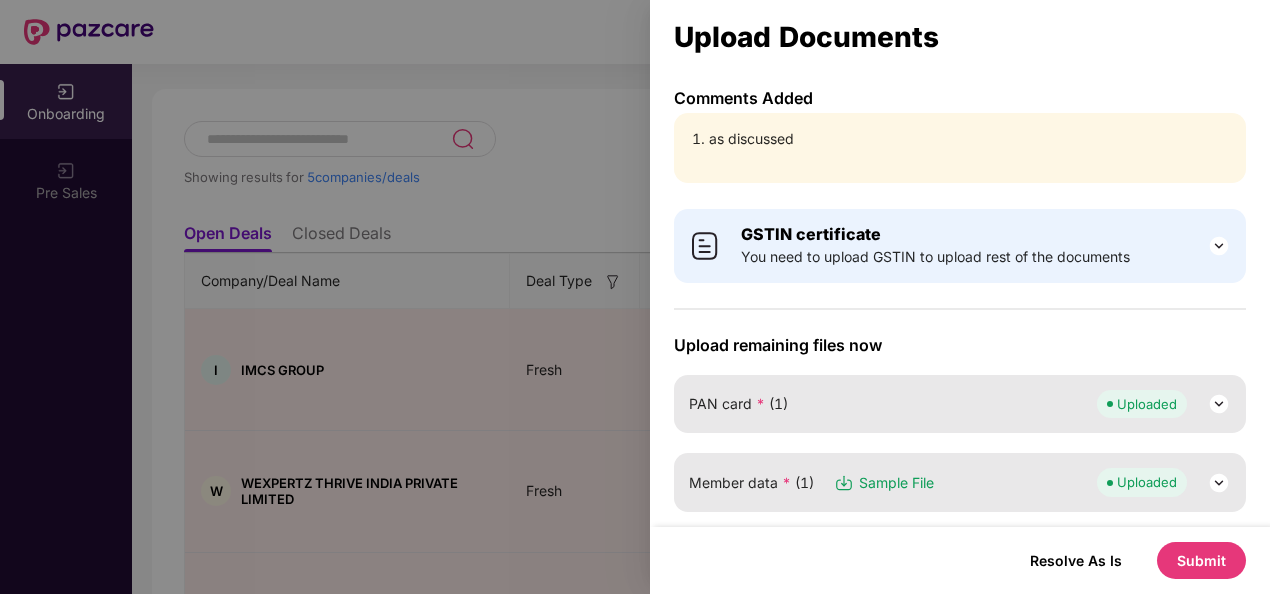 scroll, scrollTop: 156, scrollLeft: 0, axis: vertical 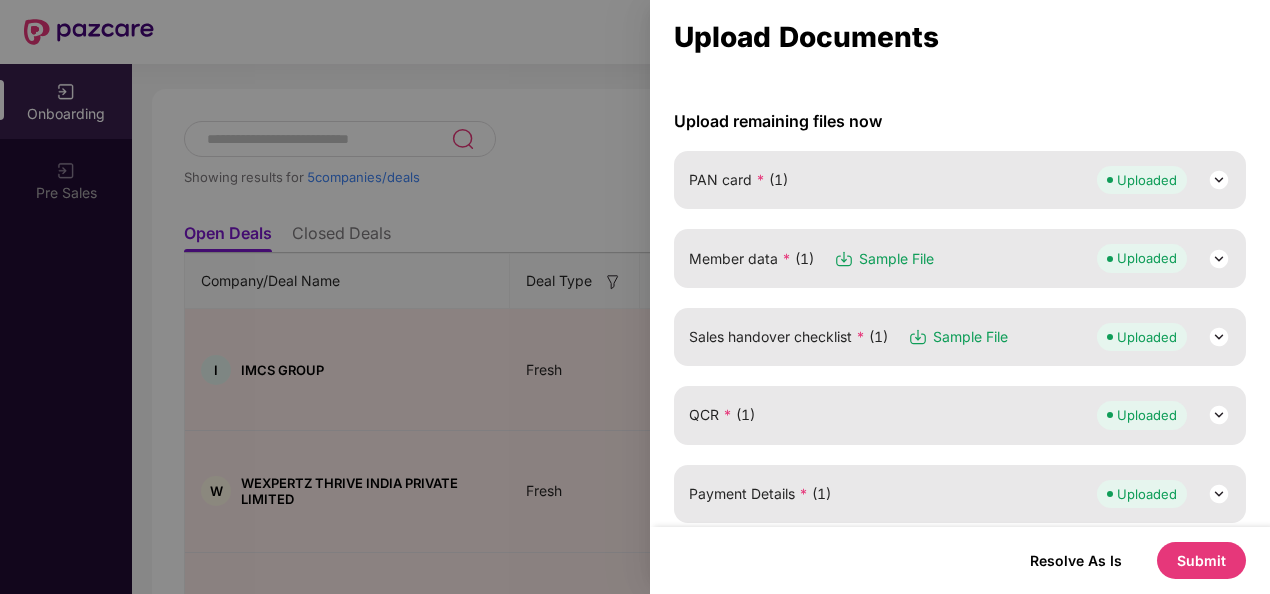 drag, startPoint x: 1230, startPoint y: 332, endPoint x: 1219, endPoint y: 334, distance: 11.18034 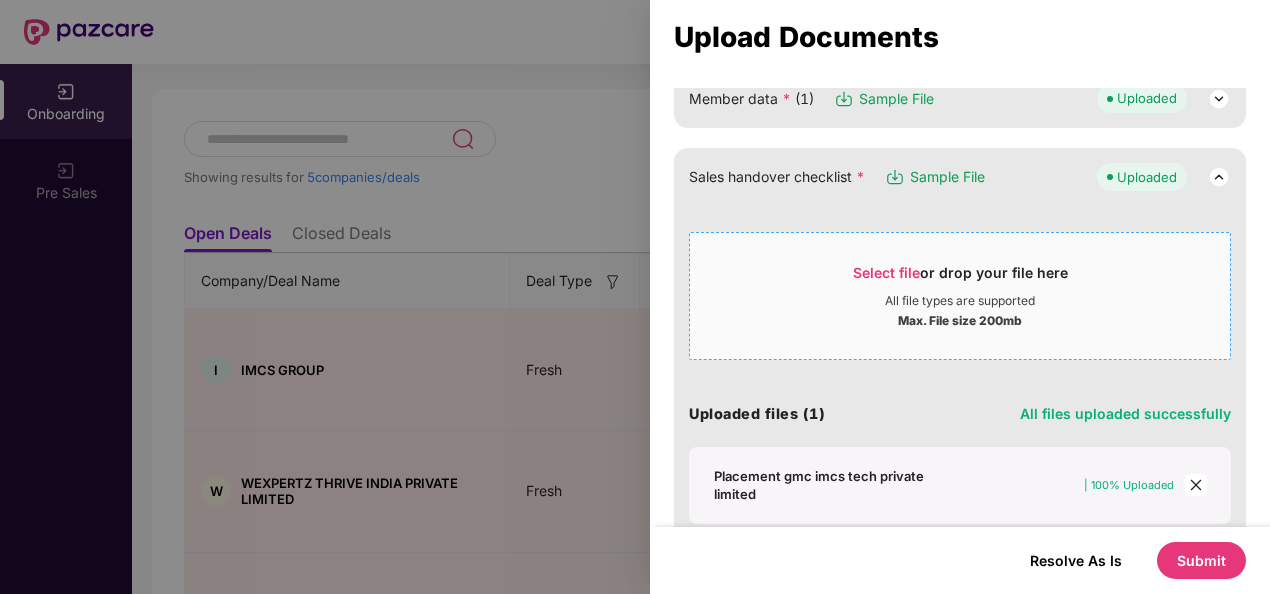 scroll, scrollTop: 387, scrollLeft: 0, axis: vertical 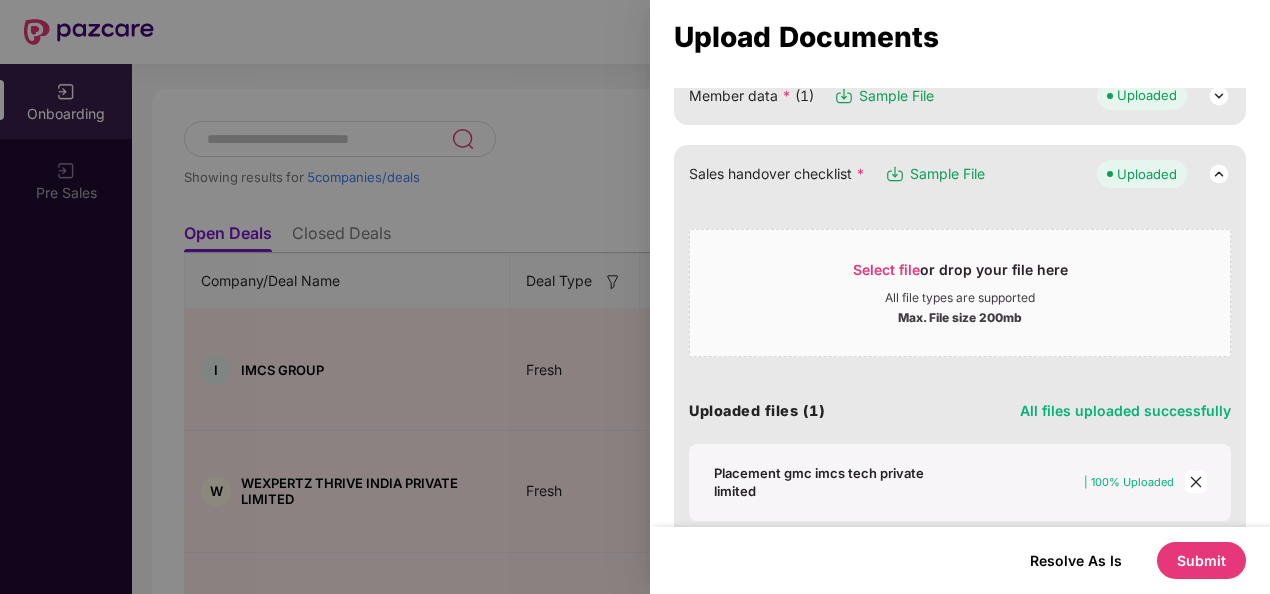 click 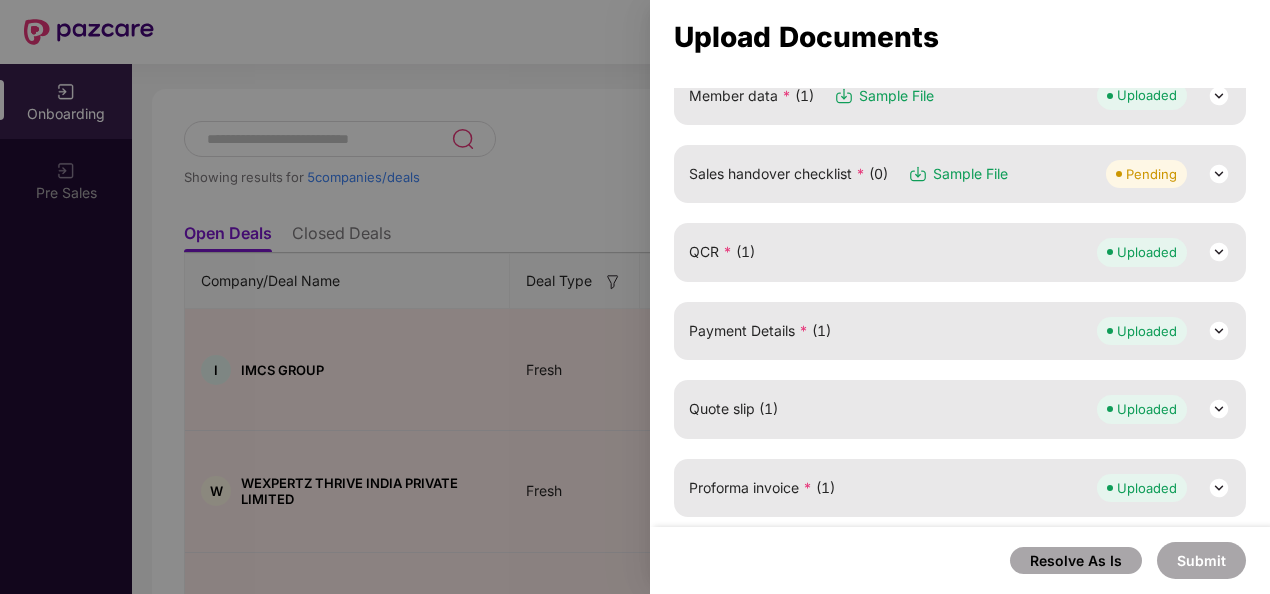 click at bounding box center (1219, 174) 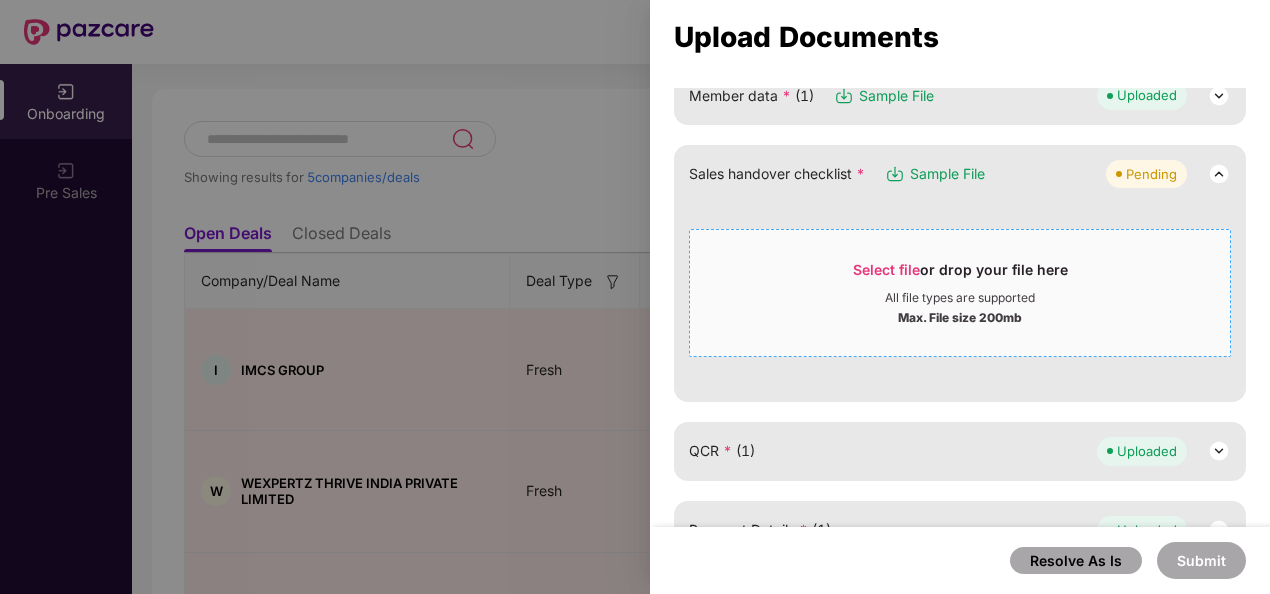 click on "Select file" at bounding box center [886, 269] 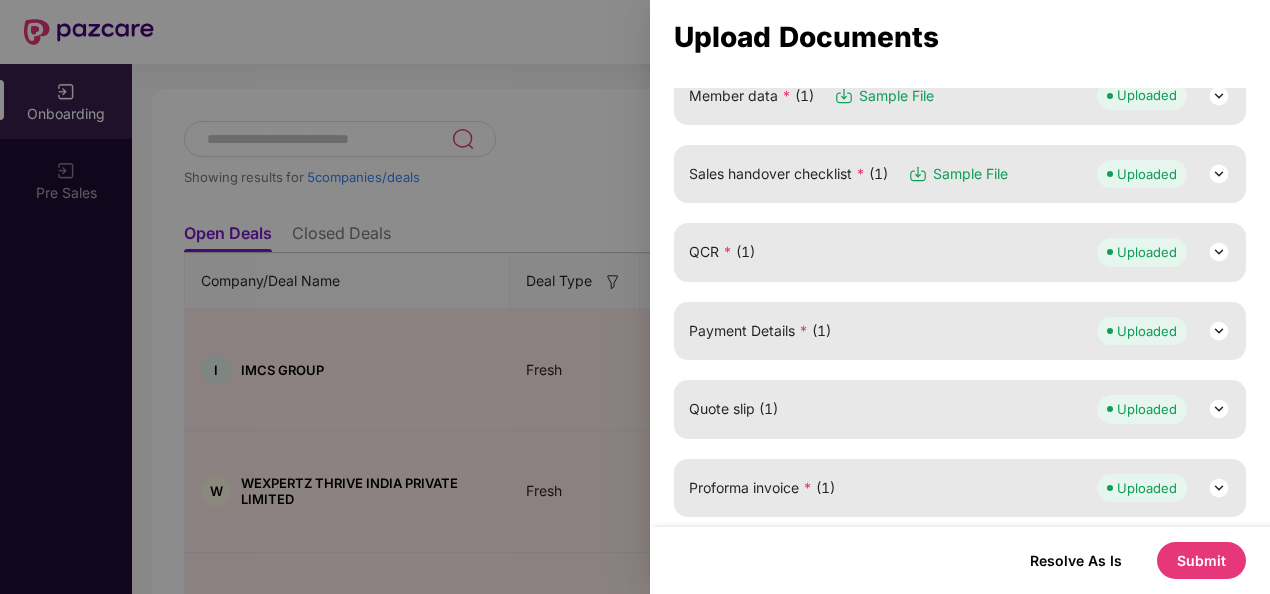 click at bounding box center [1219, 252] 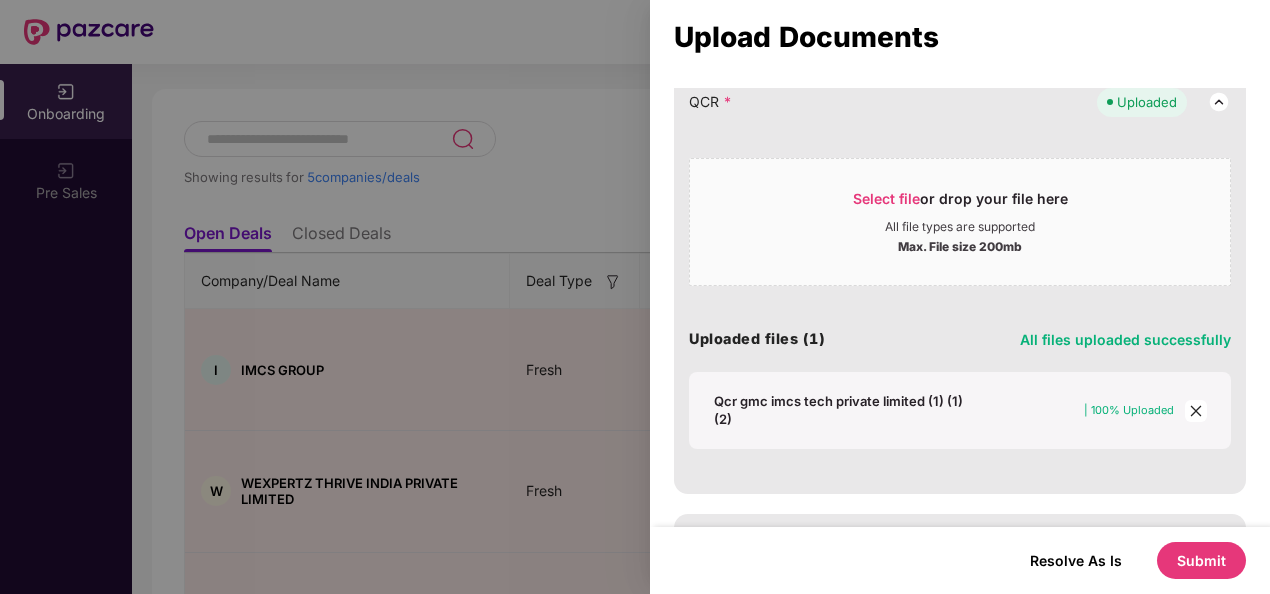 scroll, scrollTop: 541, scrollLeft: 0, axis: vertical 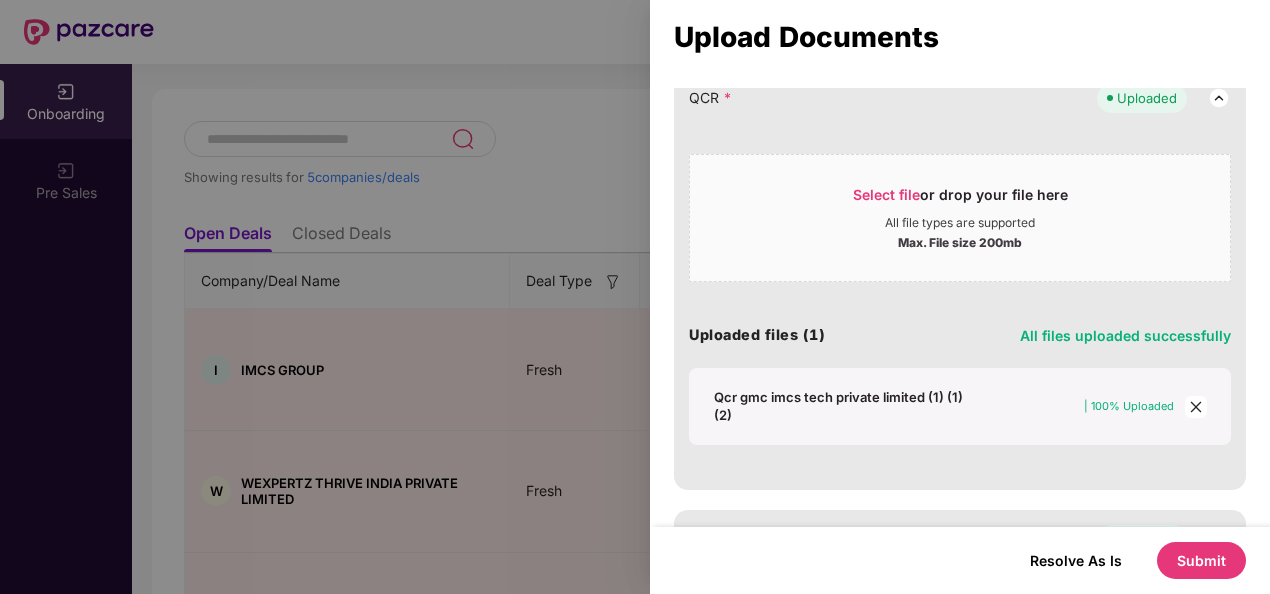 click 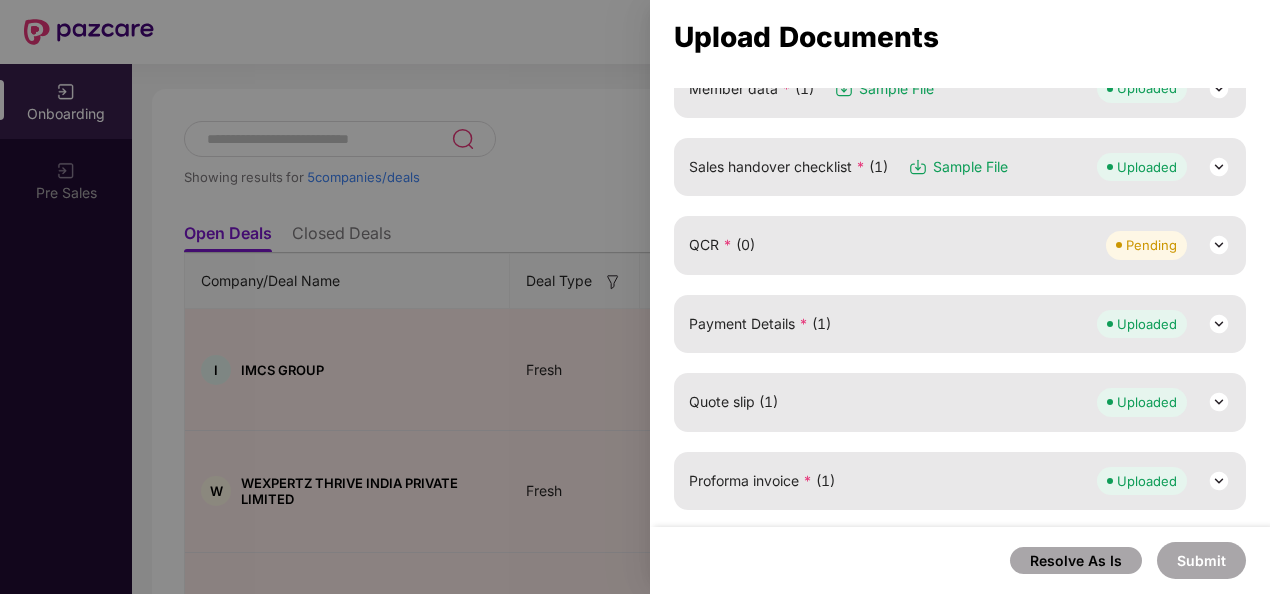 scroll, scrollTop: 393, scrollLeft: 0, axis: vertical 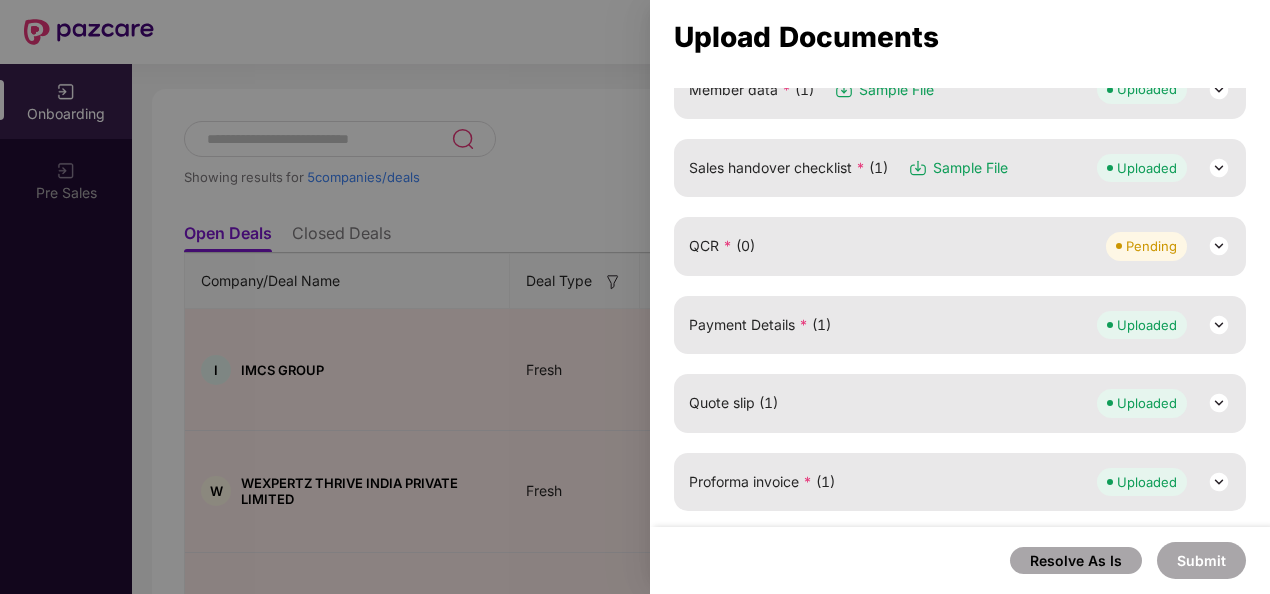 click on "Pending" at bounding box center [1168, 246] 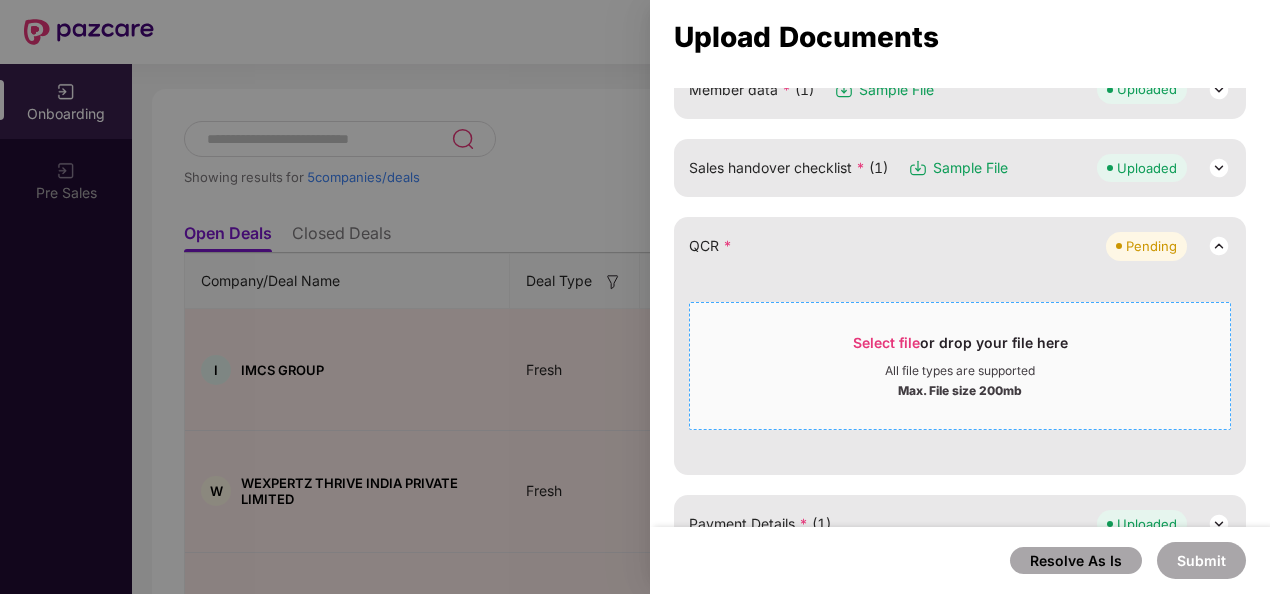 click on "Select file" at bounding box center (886, 342) 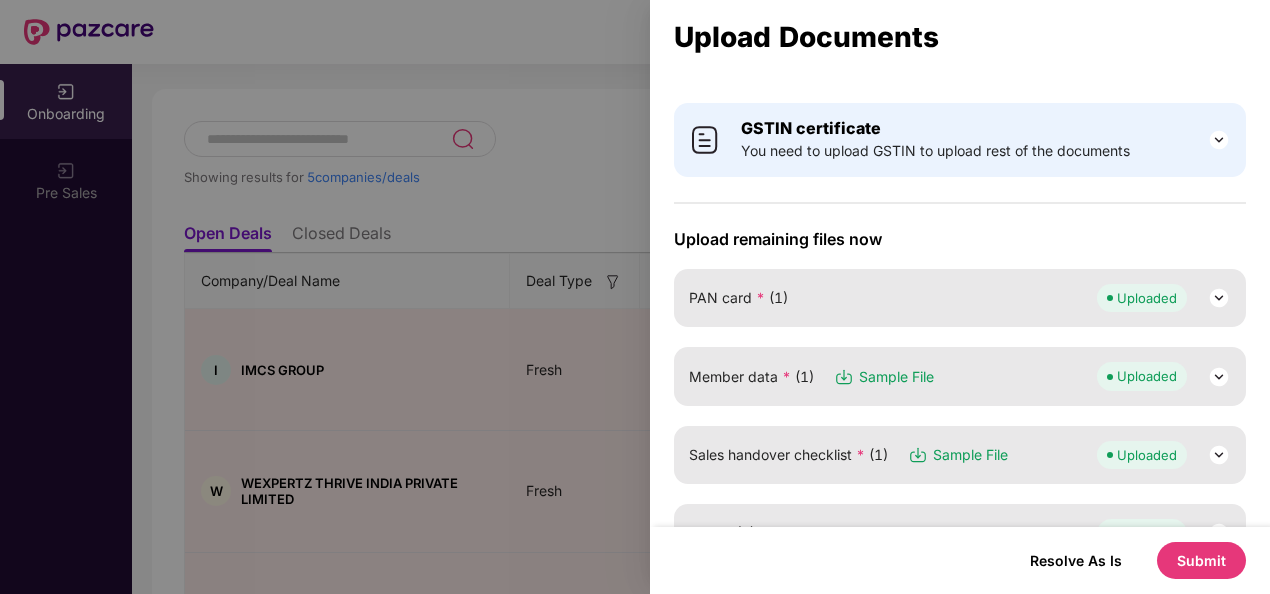 scroll, scrollTop: 105, scrollLeft: 0, axis: vertical 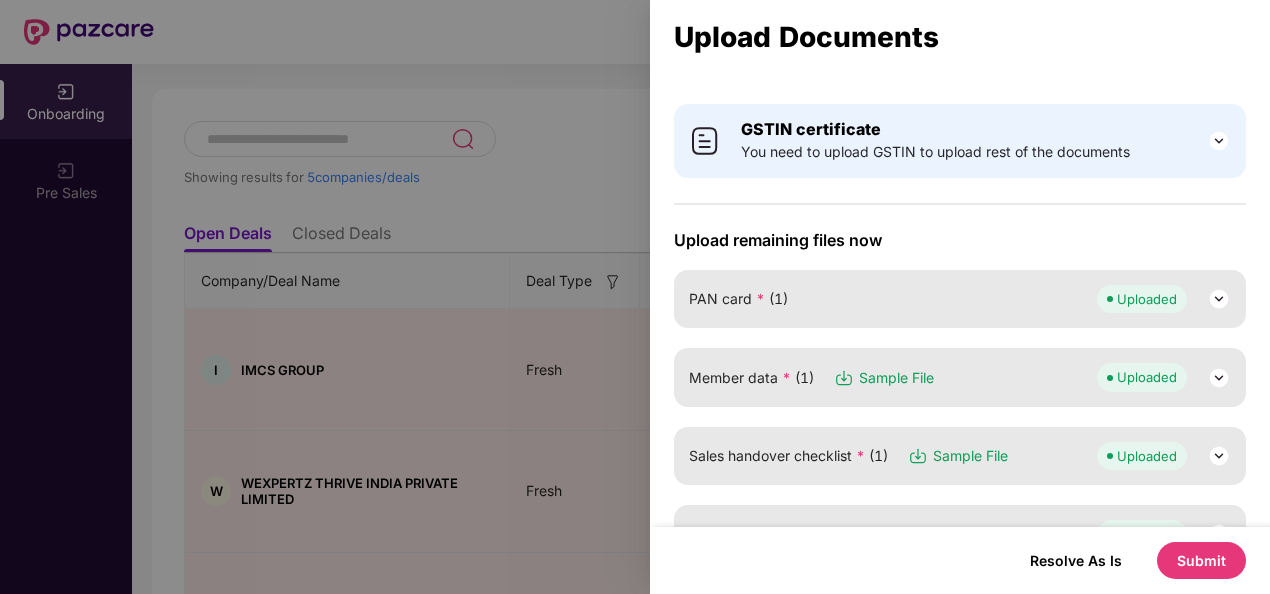 click on "Member data   *   (1) Sample File Uploaded" at bounding box center (960, 377) 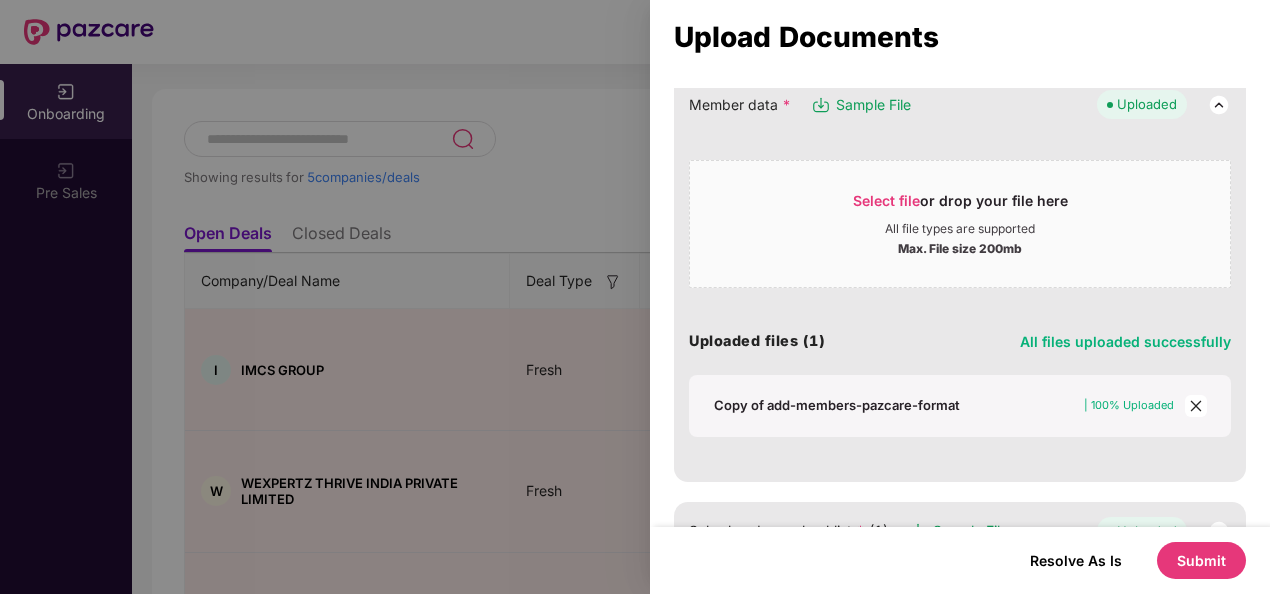scroll, scrollTop: 380, scrollLeft: 0, axis: vertical 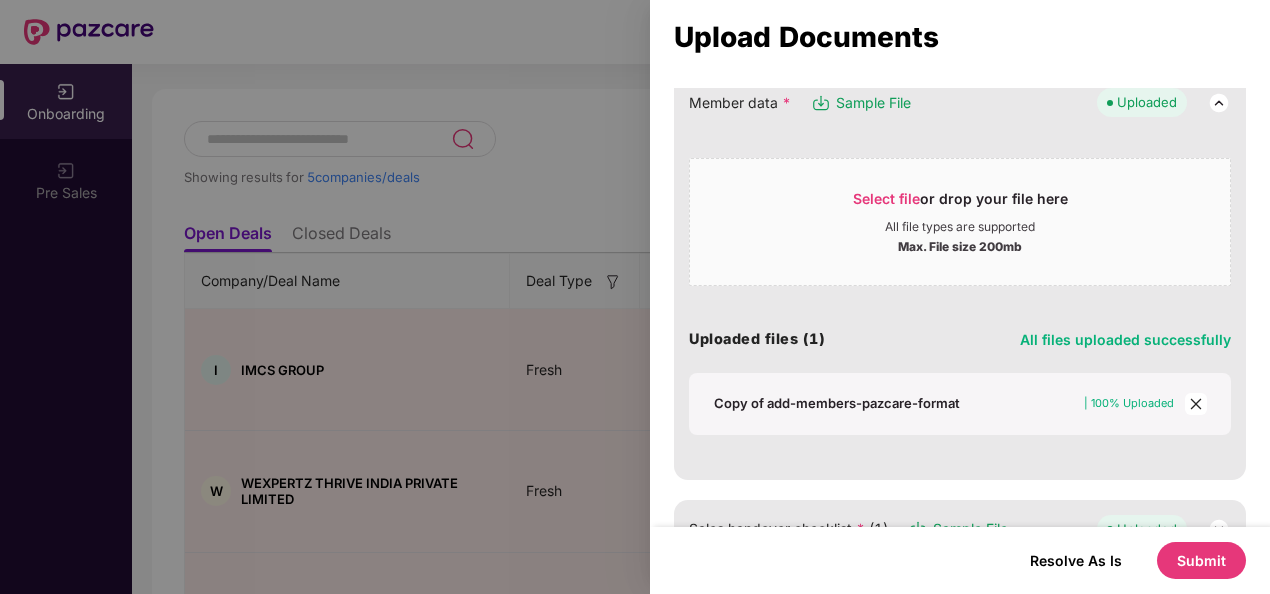 click 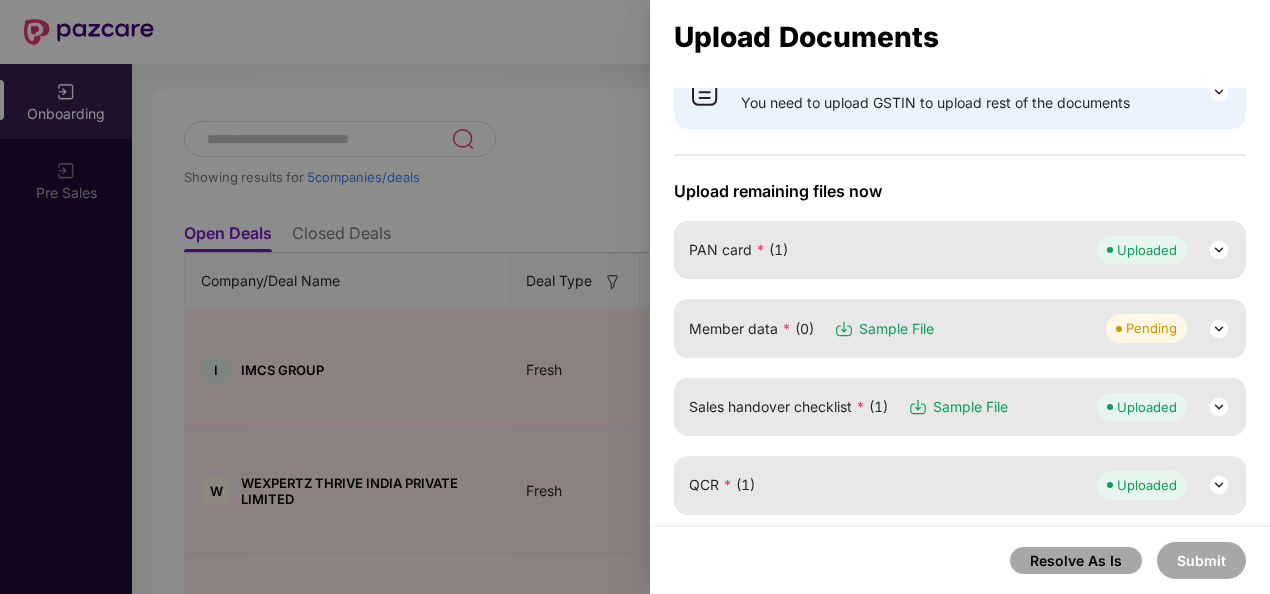 scroll, scrollTop: 130, scrollLeft: 0, axis: vertical 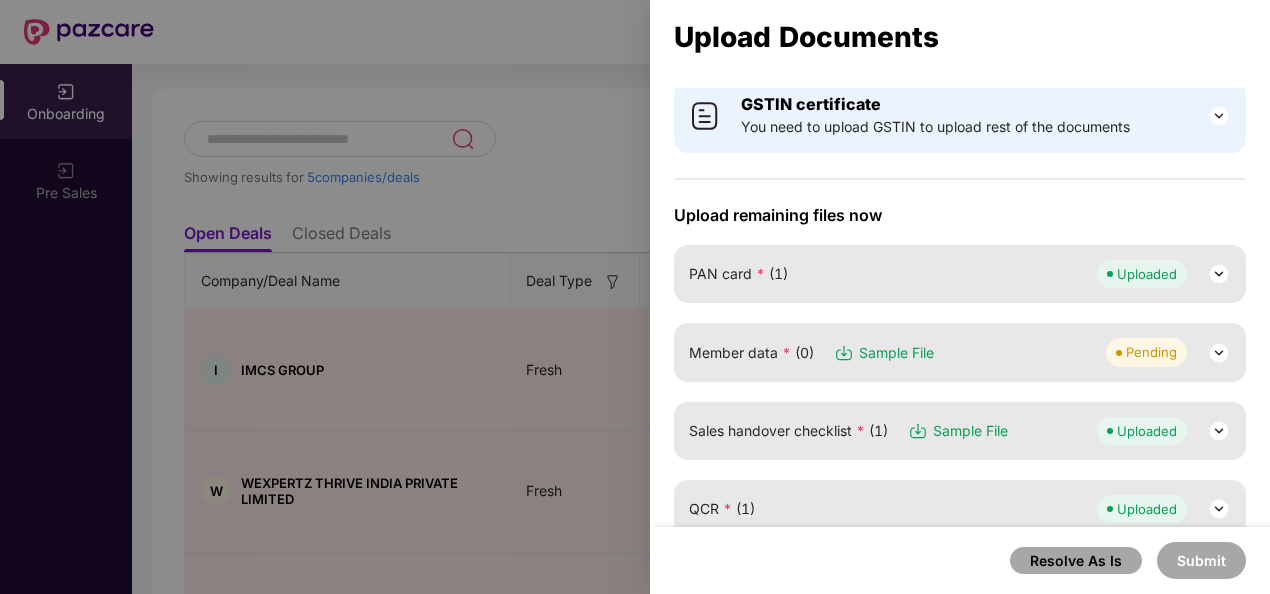 click on "Member data   *   (0) Sample File Pending" at bounding box center (960, 352) 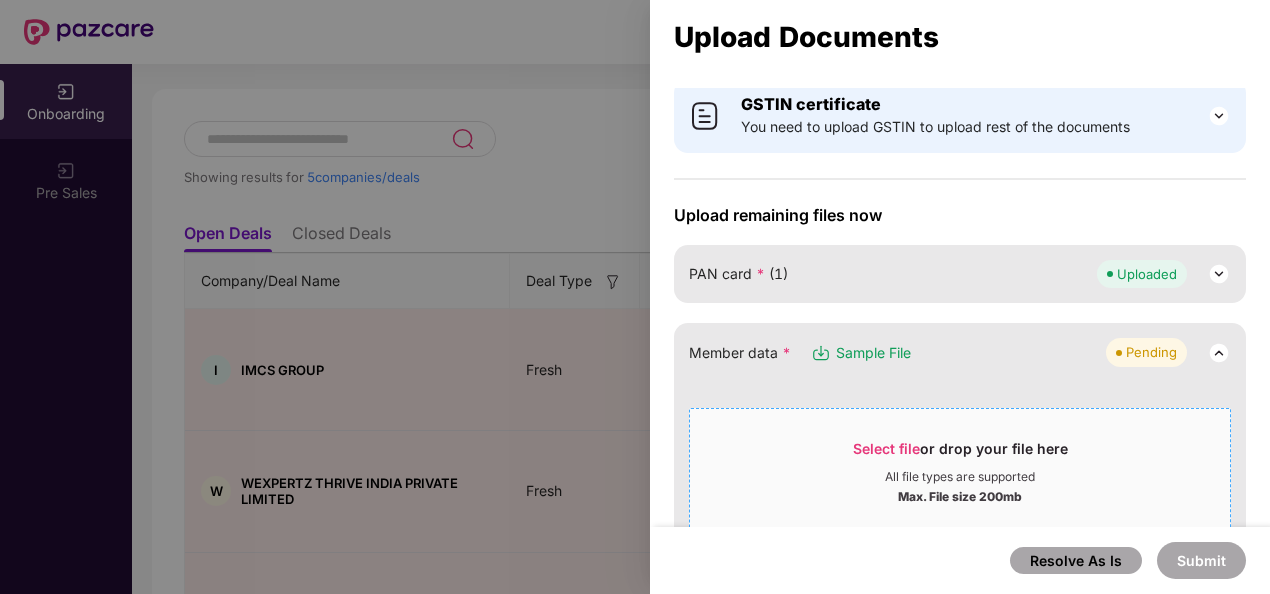 click on "Select file" at bounding box center (886, 448) 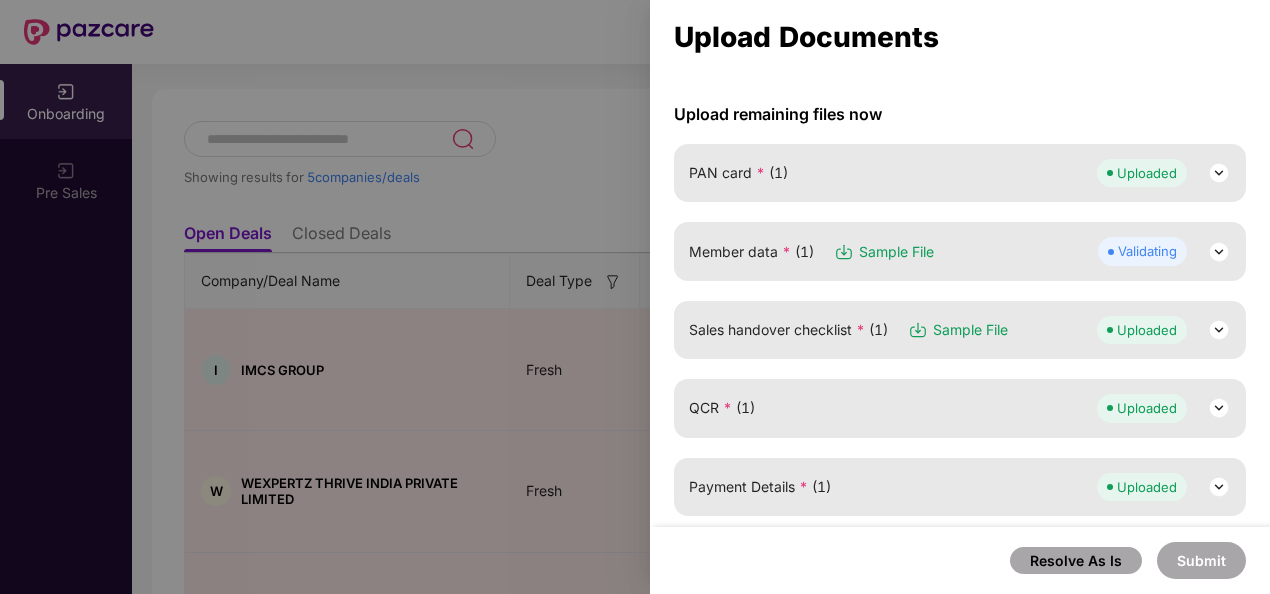 scroll, scrollTop: 230, scrollLeft: 0, axis: vertical 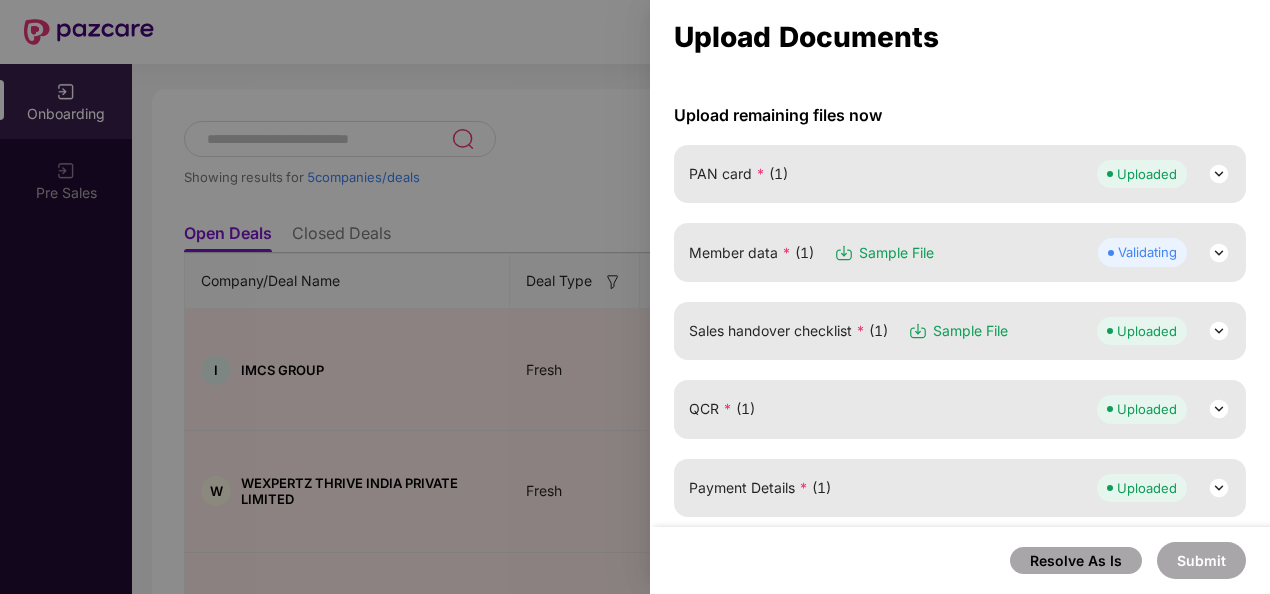 click at bounding box center (1219, 253) 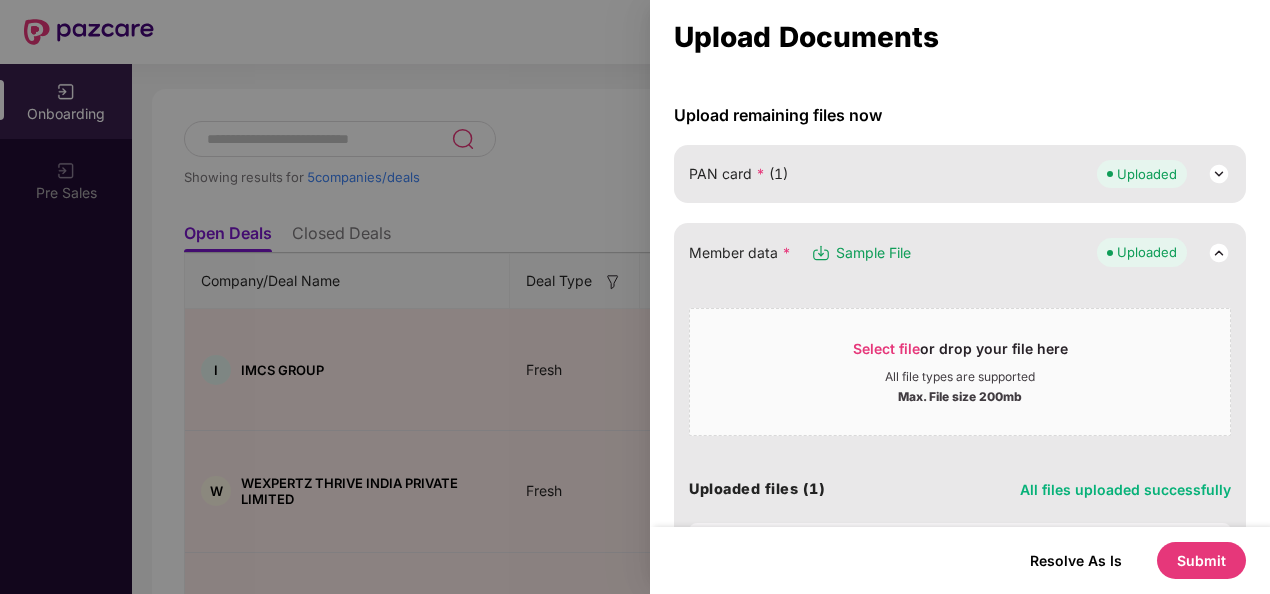 click on "Submit" at bounding box center [1201, 560] 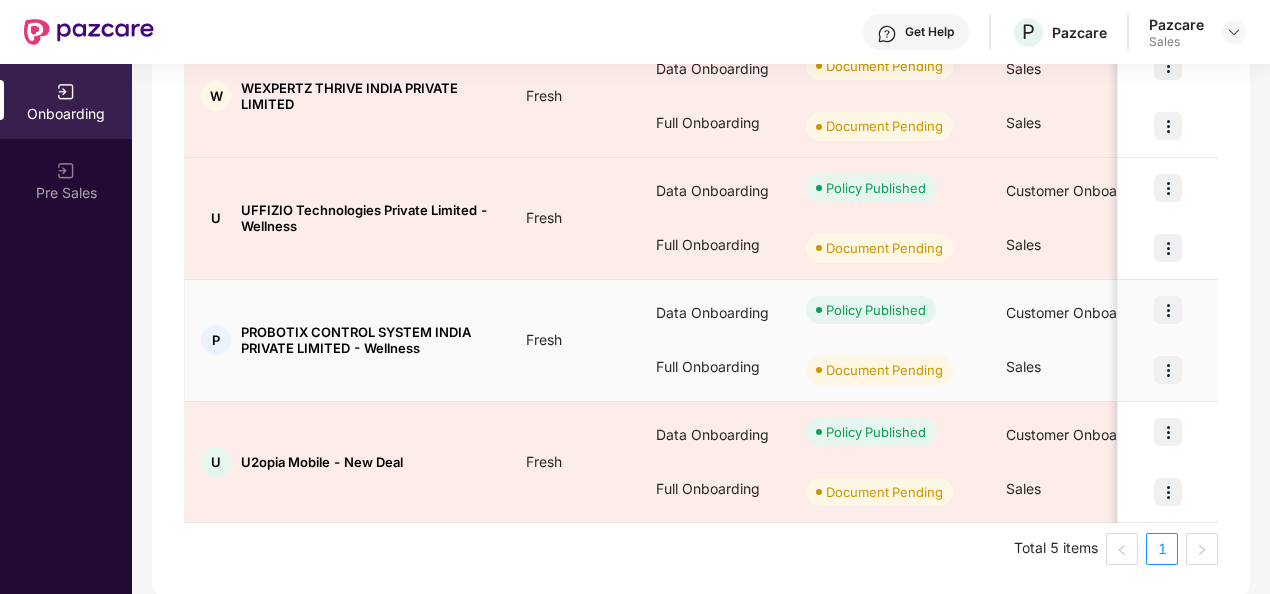 scroll, scrollTop: 400, scrollLeft: 0, axis: vertical 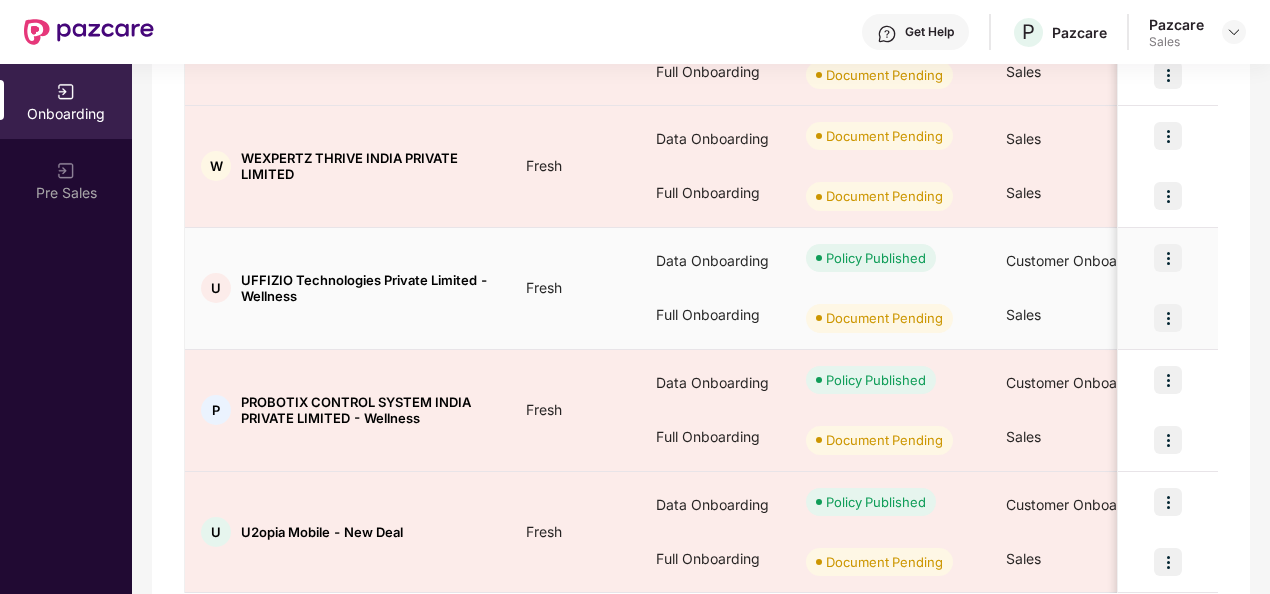 click at bounding box center (1168, 258) 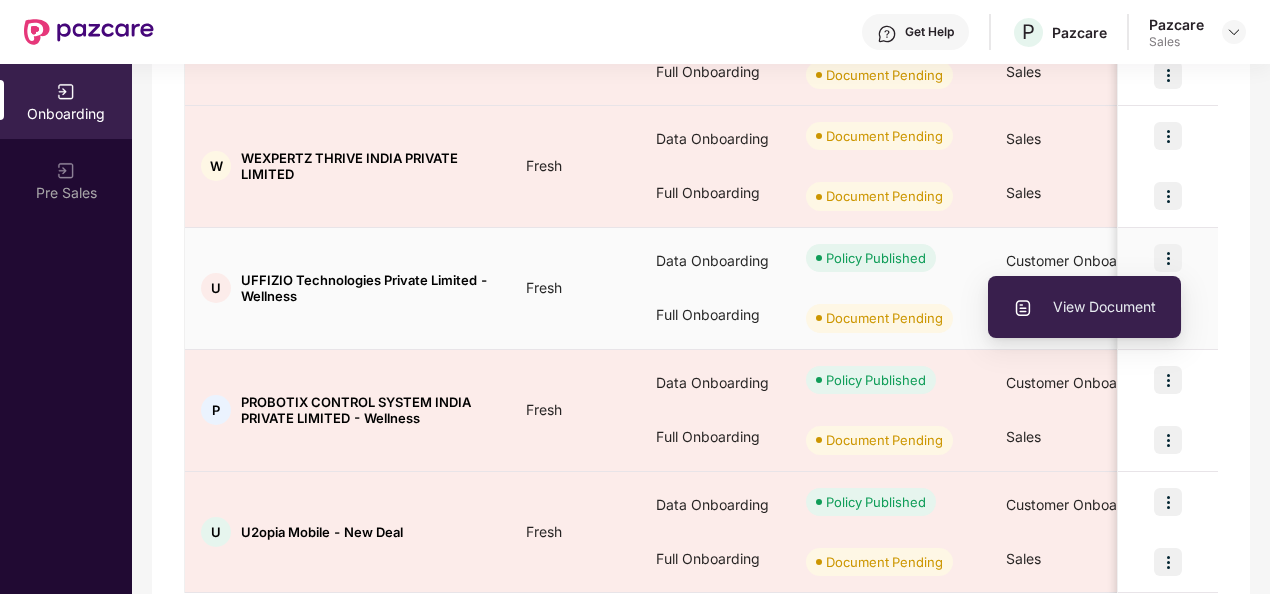 click on "View Document" at bounding box center (1084, 307) 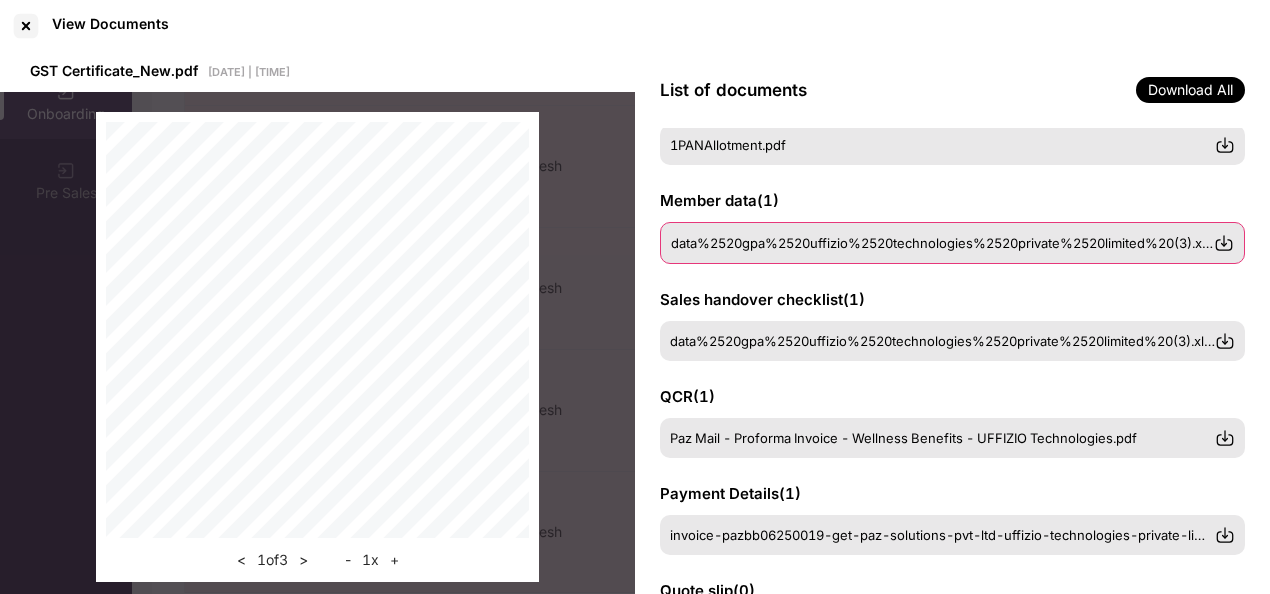 scroll, scrollTop: 164, scrollLeft: 0, axis: vertical 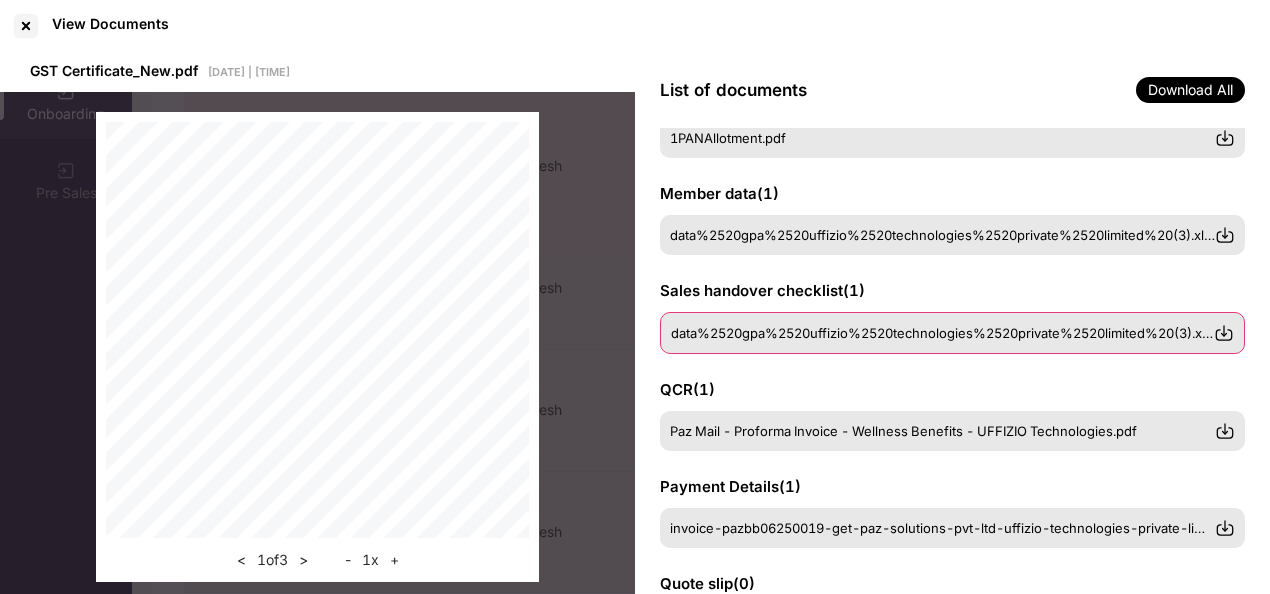 click on "data%2520gpa%2520uffizio%2520technologies%2520private%2520limited%20(3).xlsx" at bounding box center (945, 333) 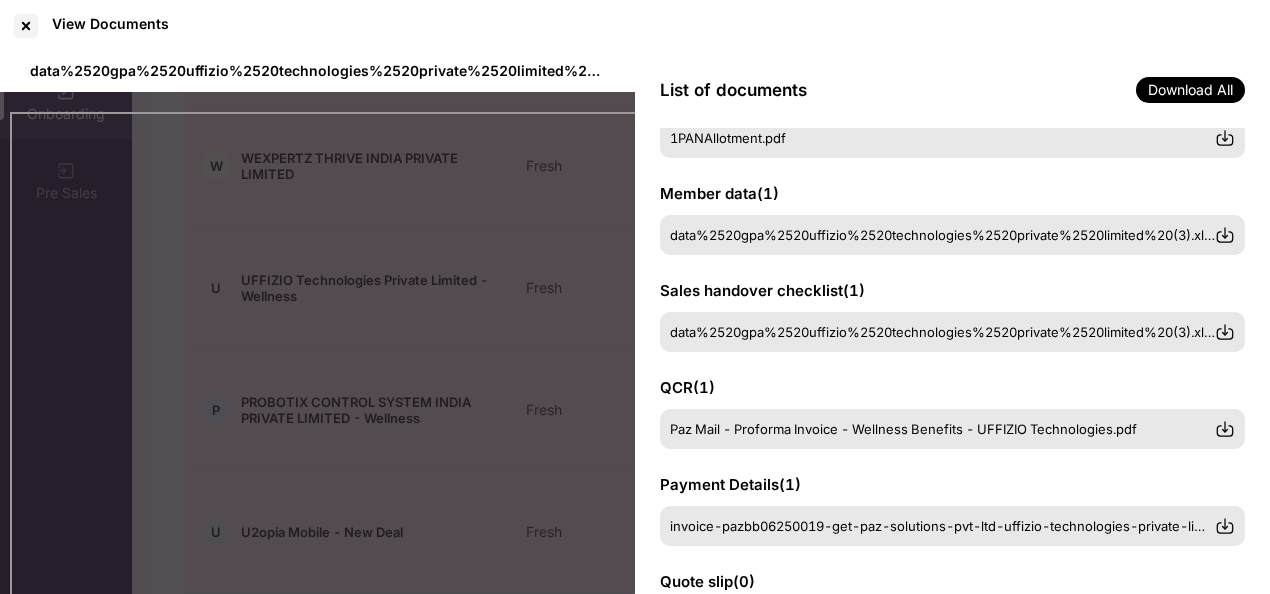 scroll, scrollTop: 164, scrollLeft: 0, axis: vertical 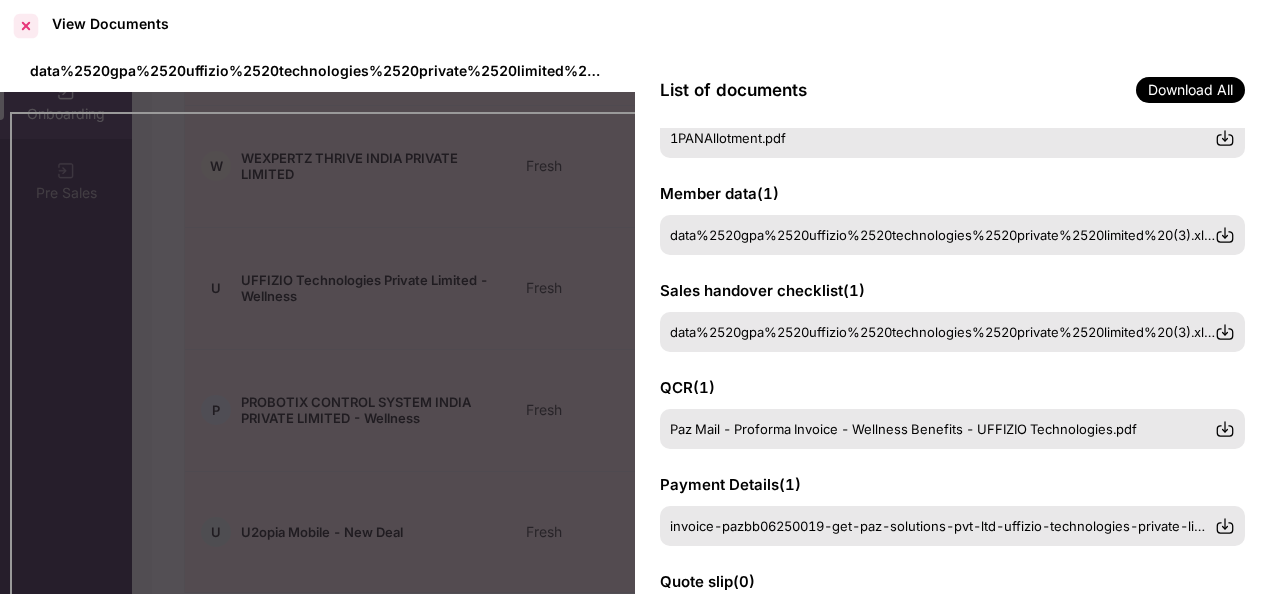 click at bounding box center (26, 26) 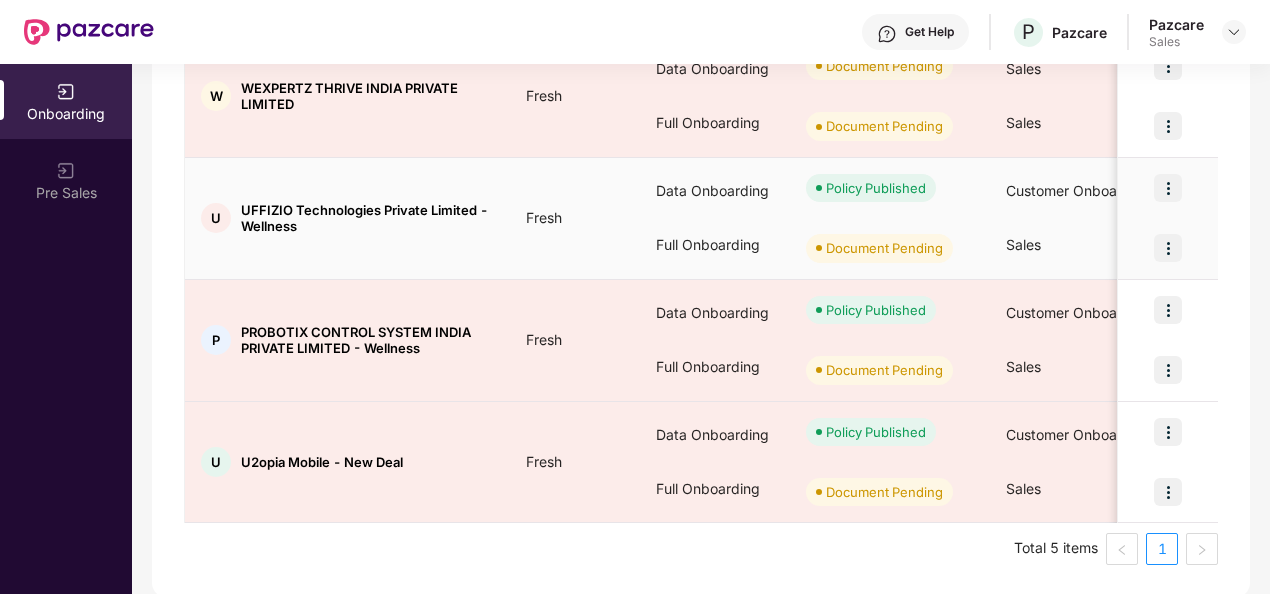 scroll, scrollTop: 0, scrollLeft: 0, axis: both 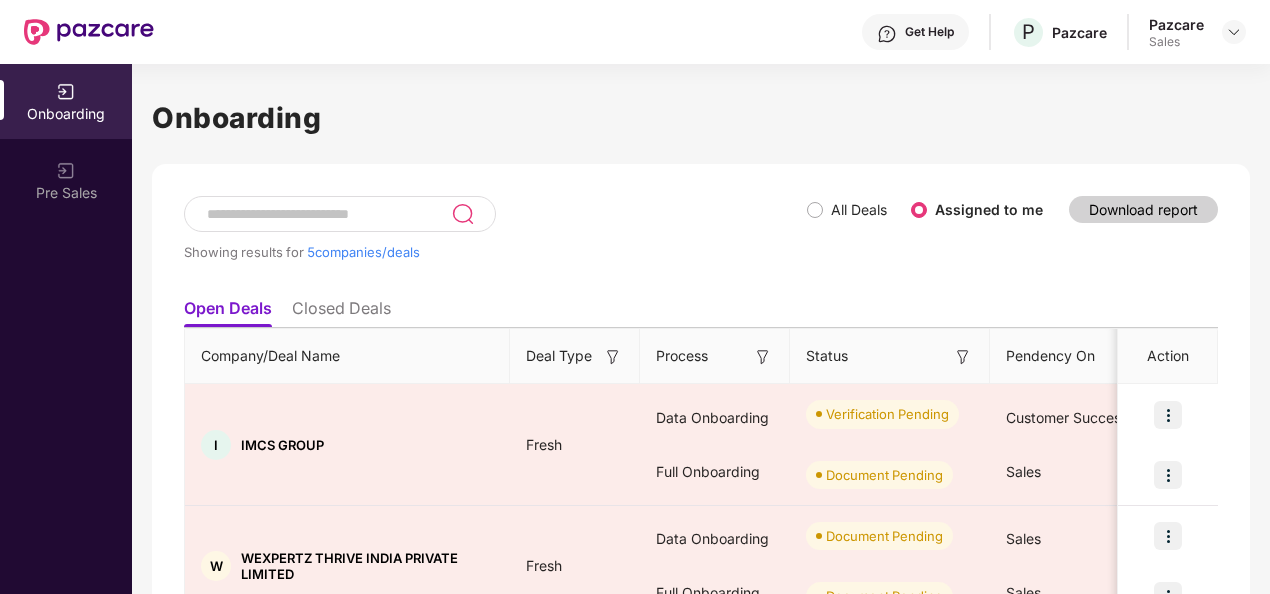click on "Closed Deals" at bounding box center [341, 312] 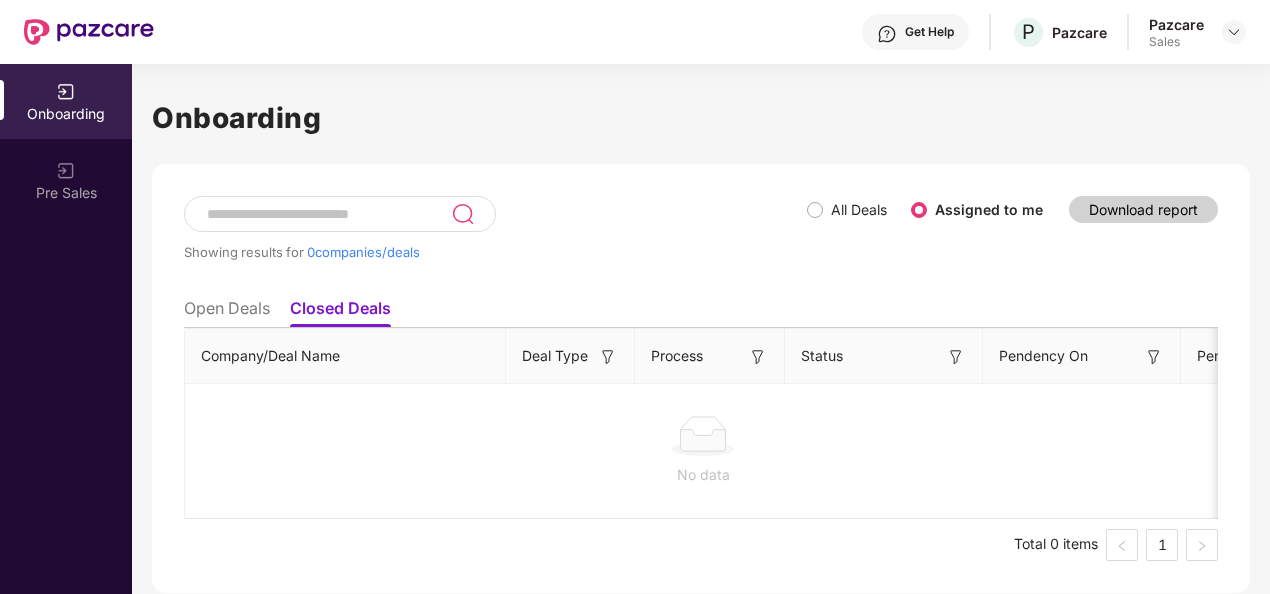 click on "Open Deals" at bounding box center [227, 312] 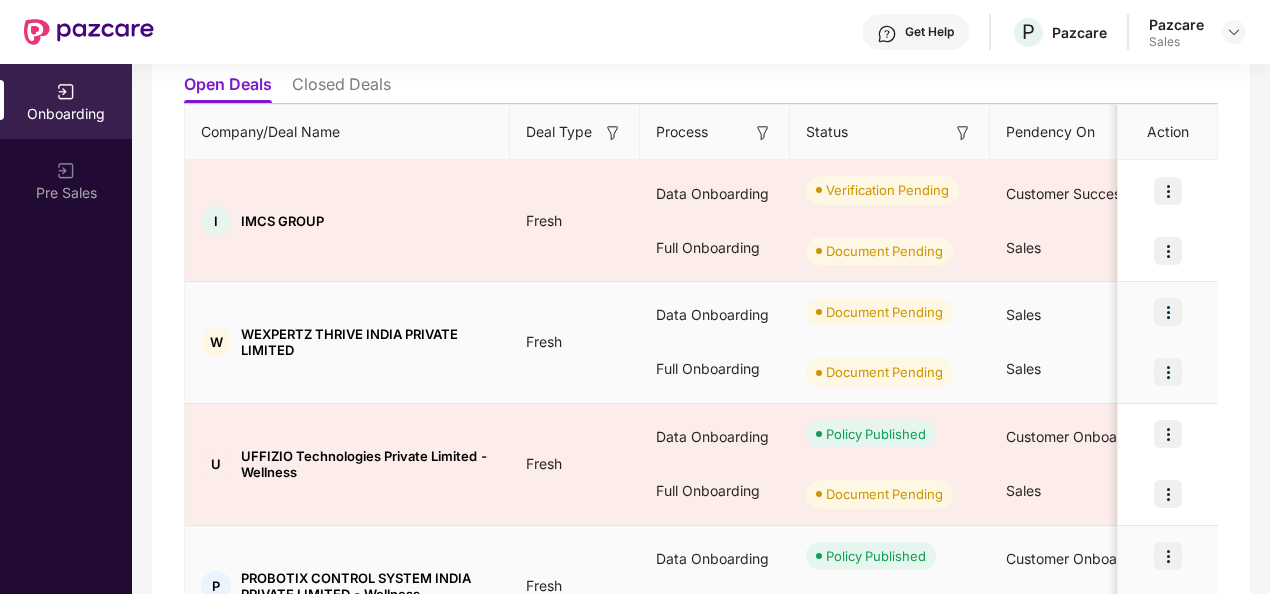 scroll, scrollTop: 0, scrollLeft: 0, axis: both 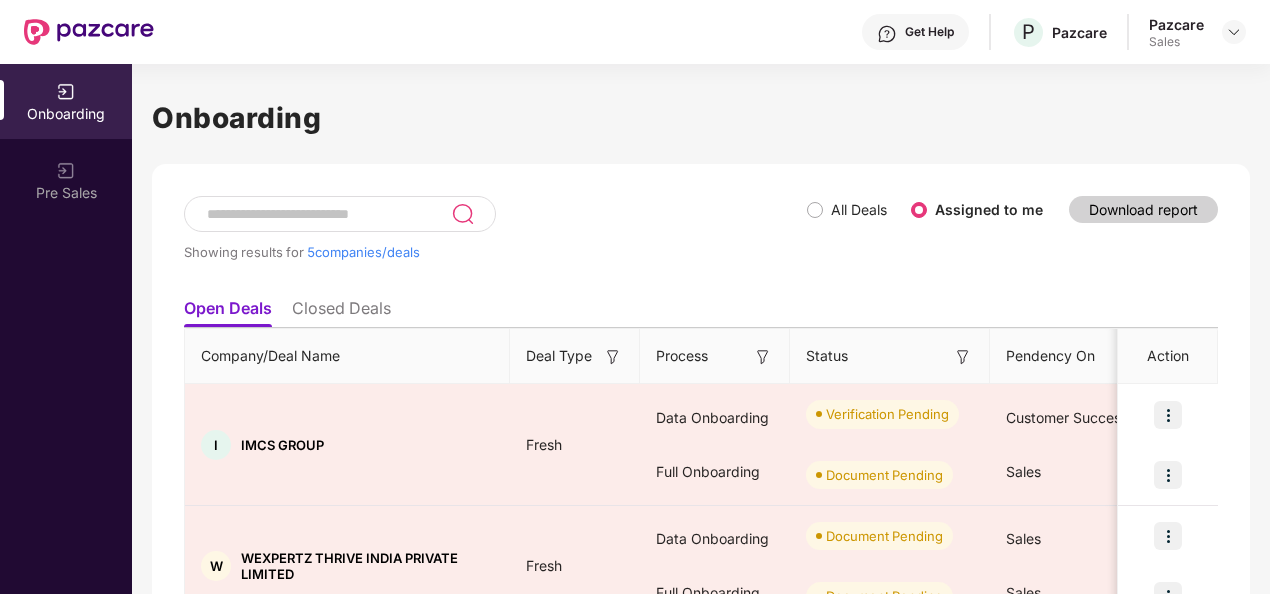 click on "Closed Deals" at bounding box center (341, 312) 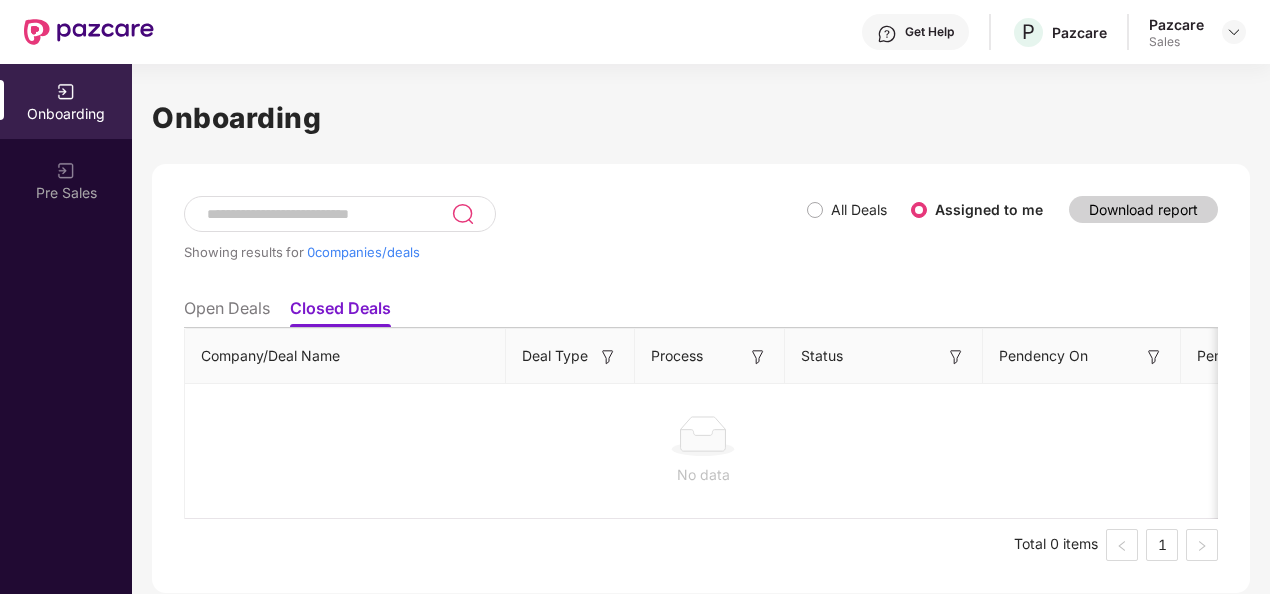 click on "Open Deals" at bounding box center (227, 312) 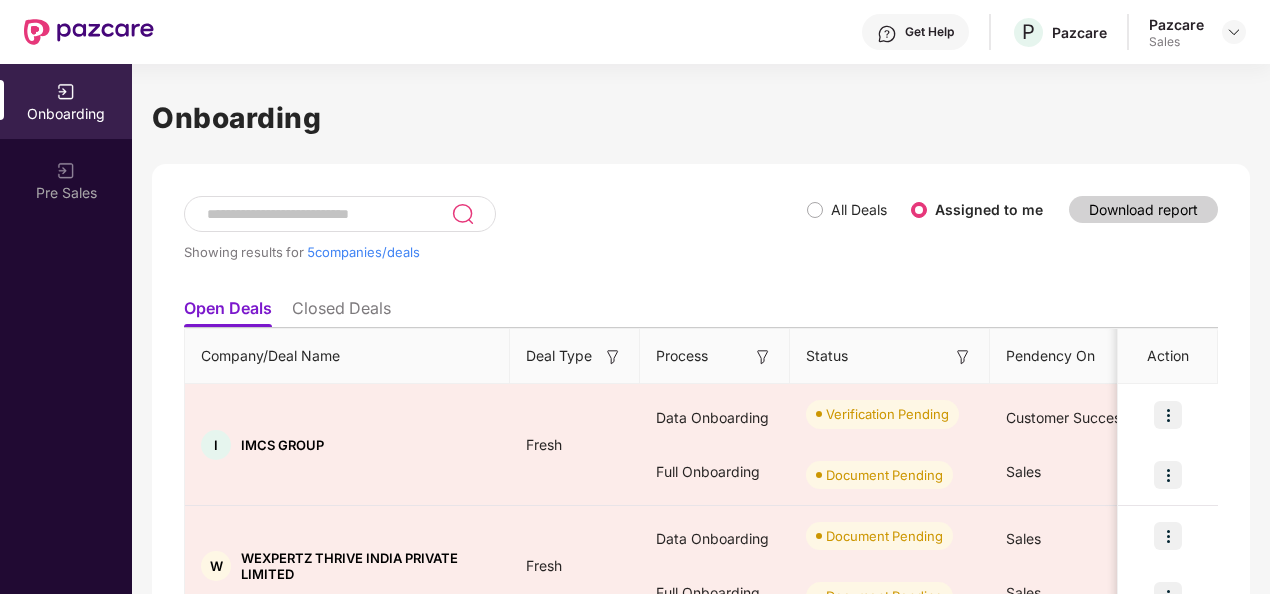 scroll, scrollTop: 143, scrollLeft: 0, axis: vertical 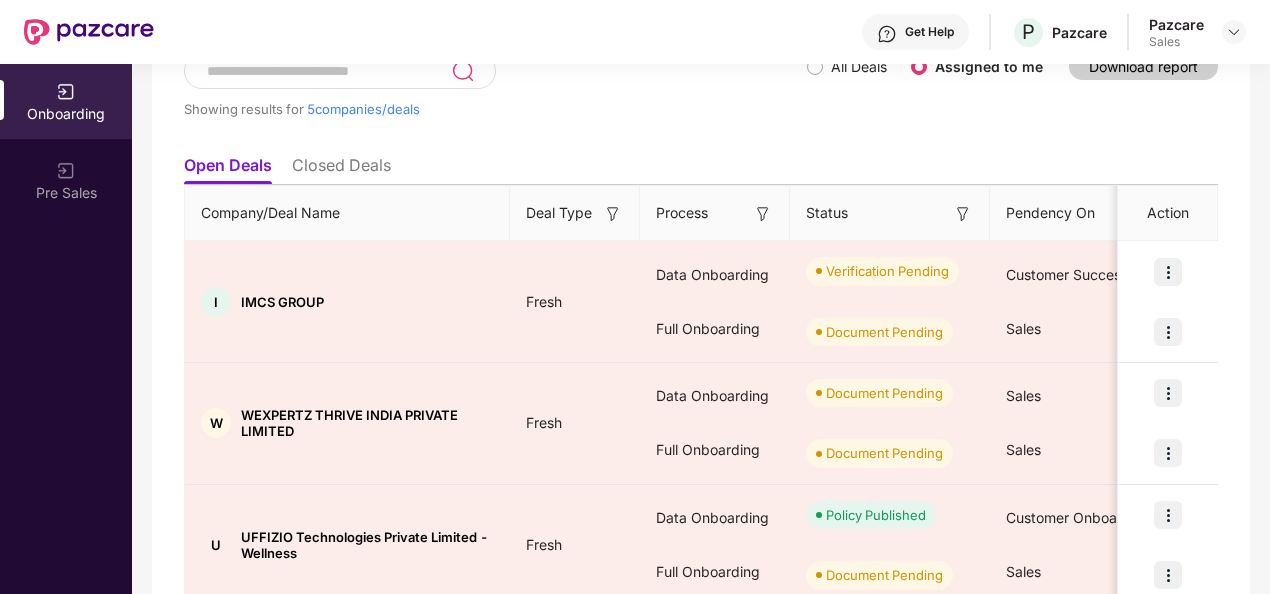 click on "Closed Deals" at bounding box center [341, 169] 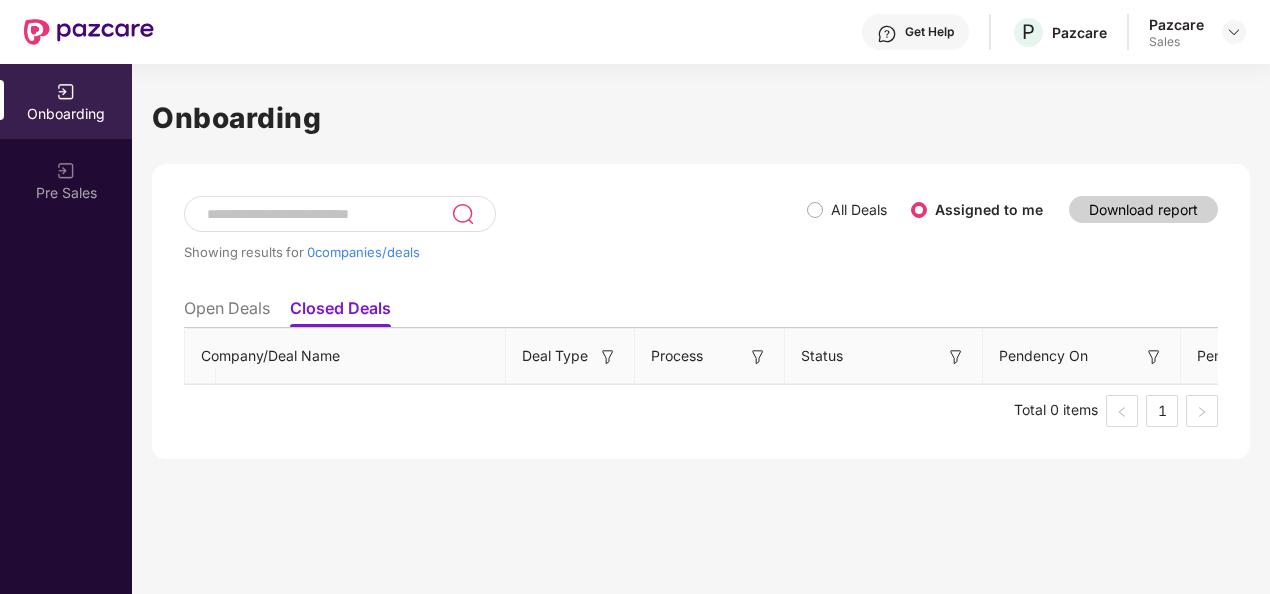scroll, scrollTop: 0, scrollLeft: 0, axis: both 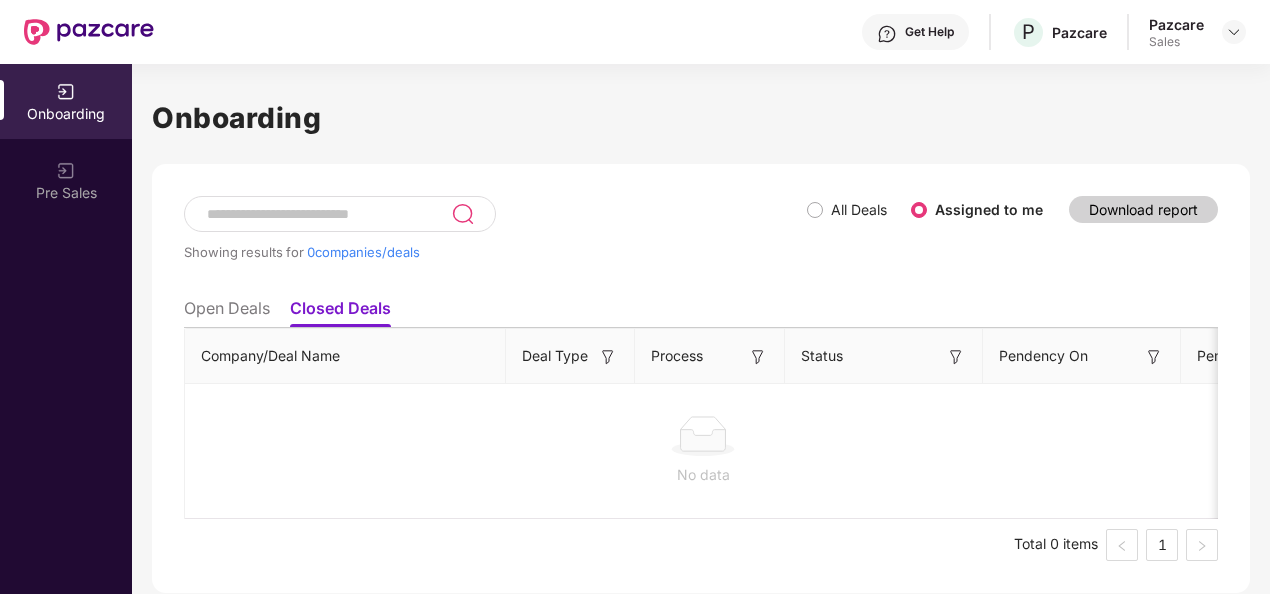 click on "Open Deals" at bounding box center (227, 312) 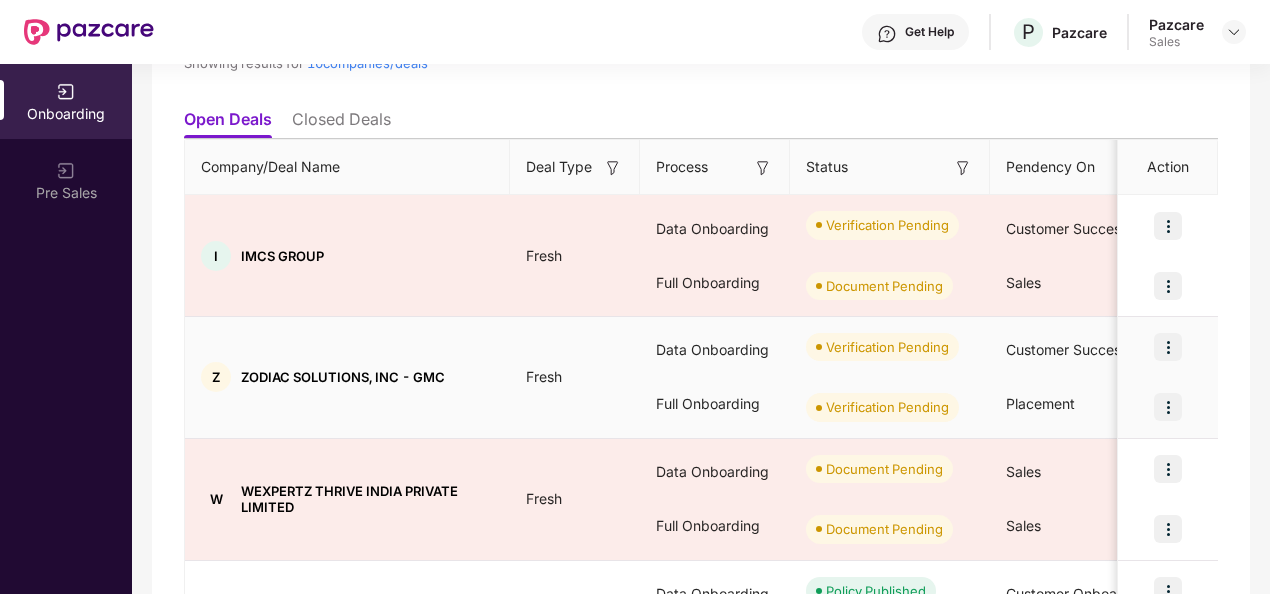 scroll, scrollTop: 188, scrollLeft: 0, axis: vertical 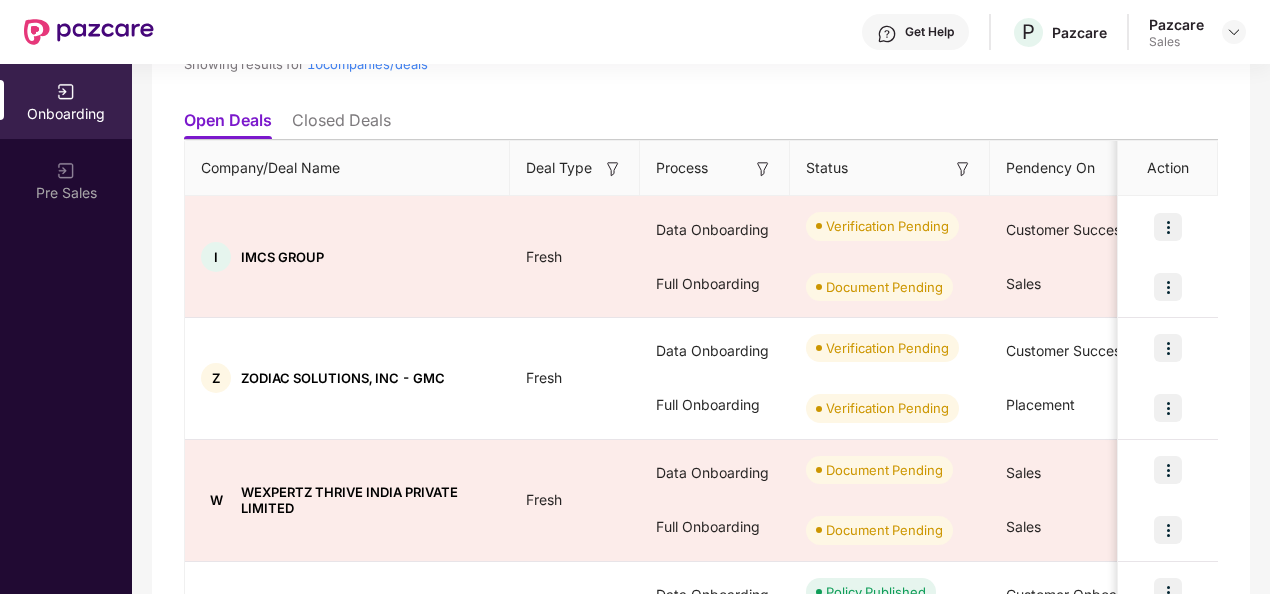 click on "Closed Deals" at bounding box center (341, 124) 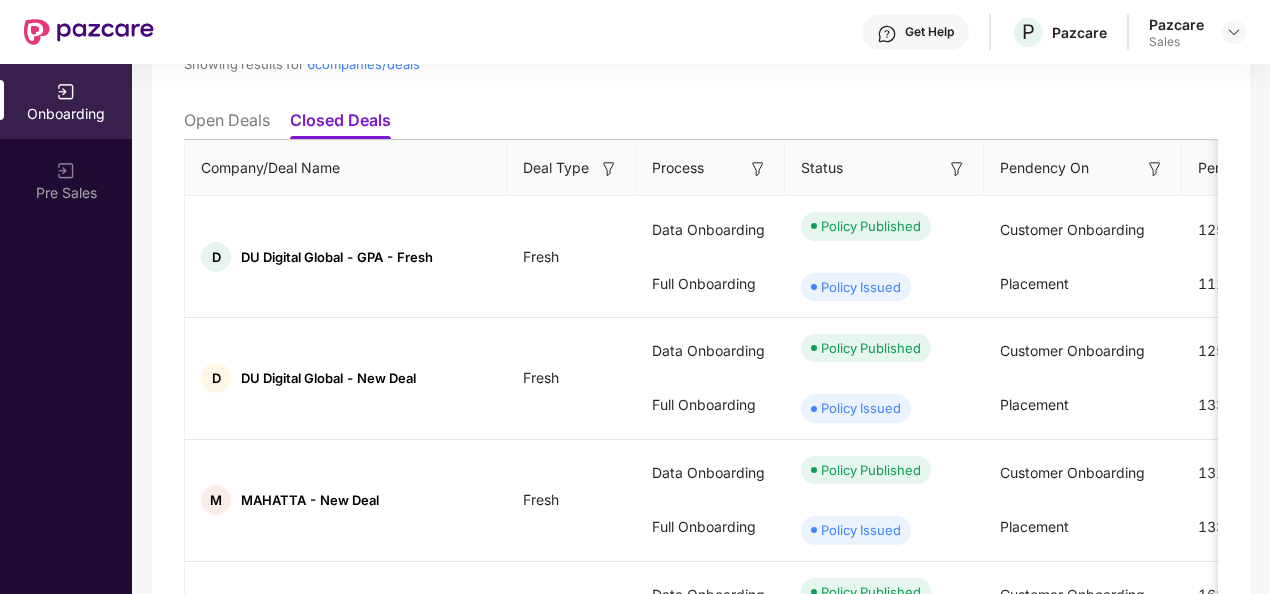 click on "Open Deals" at bounding box center [227, 124] 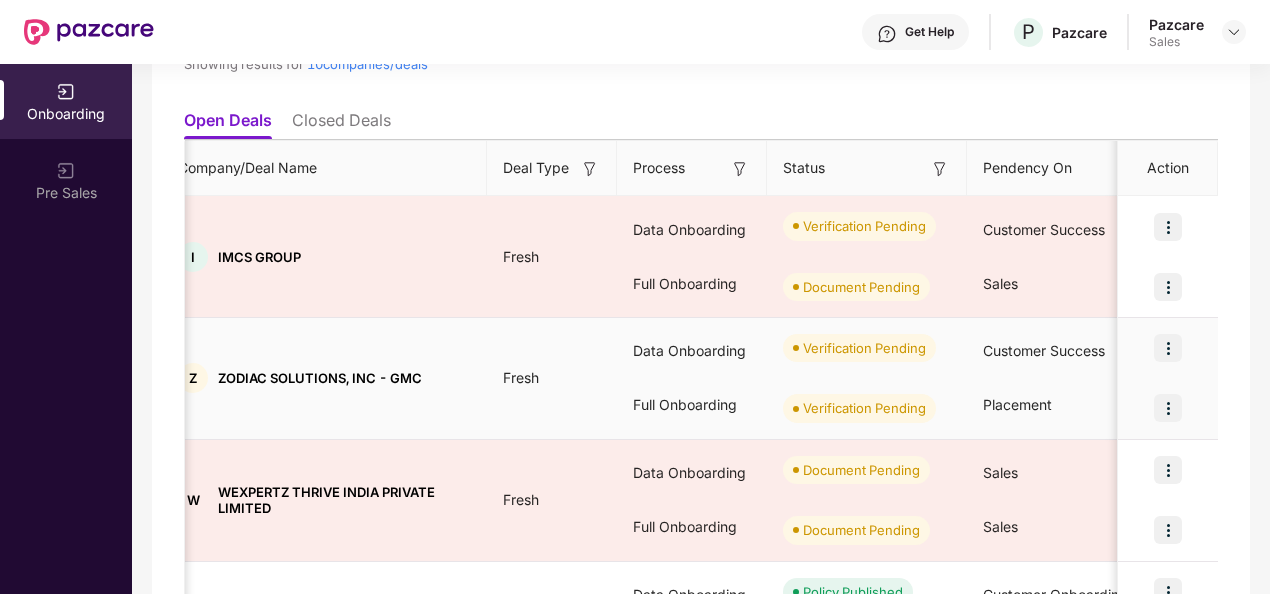 scroll, scrollTop: 0, scrollLeft: 0, axis: both 